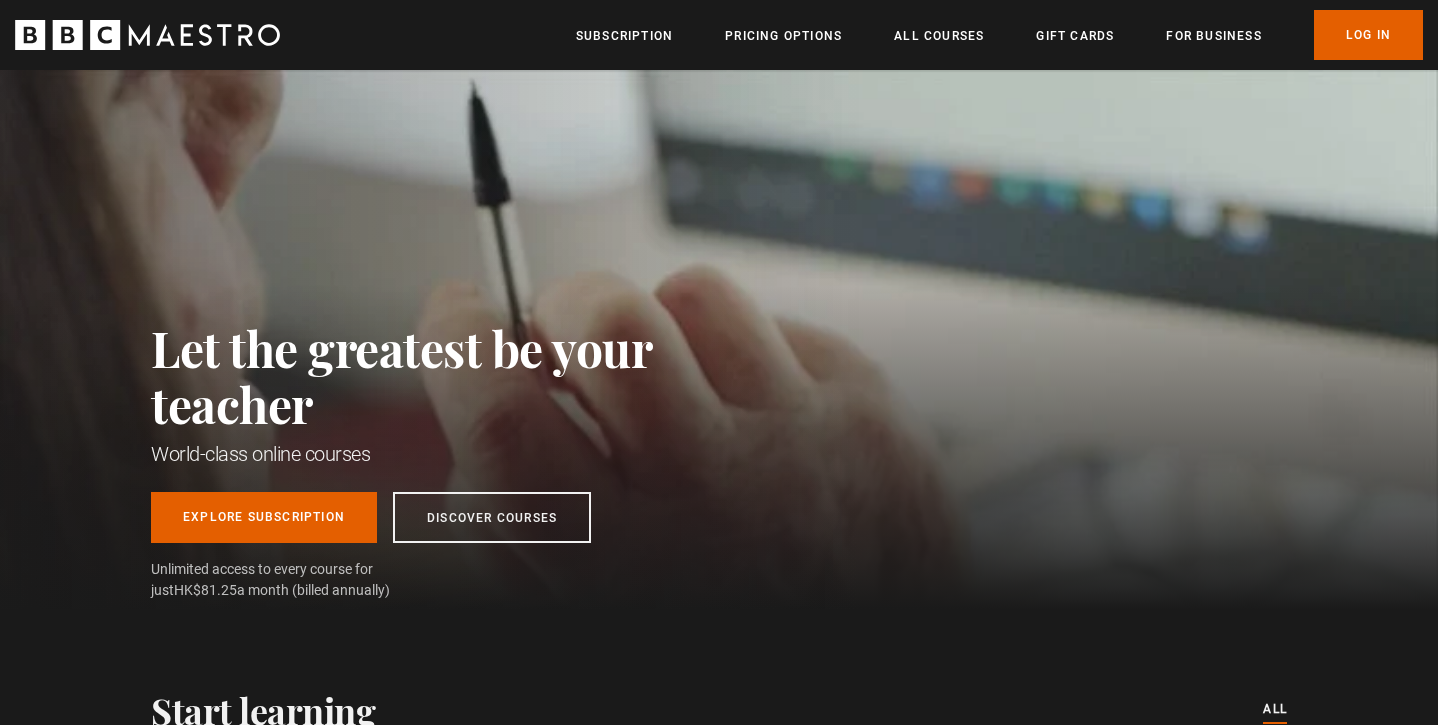 scroll, scrollTop: 0, scrollLeft: 0, axis: both 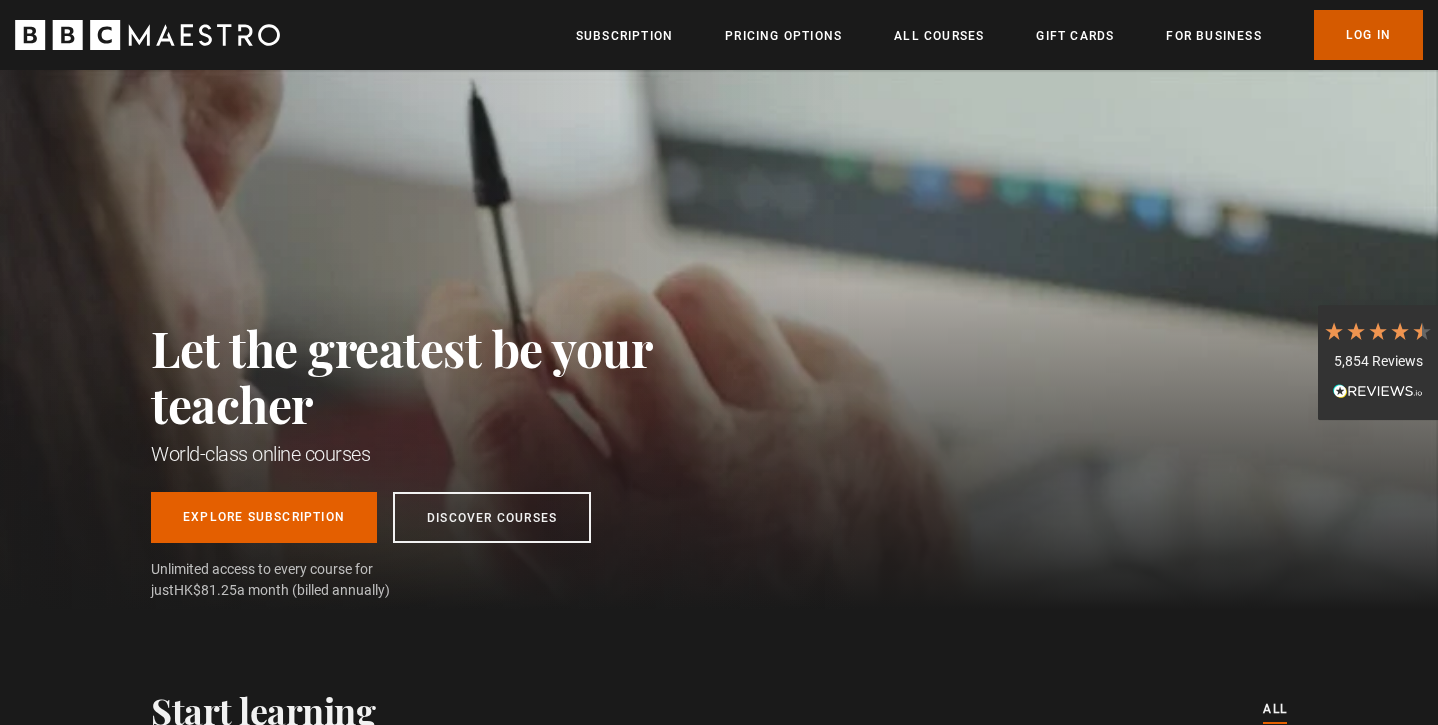 click on "Log In" at bounding box center [1368, 35] 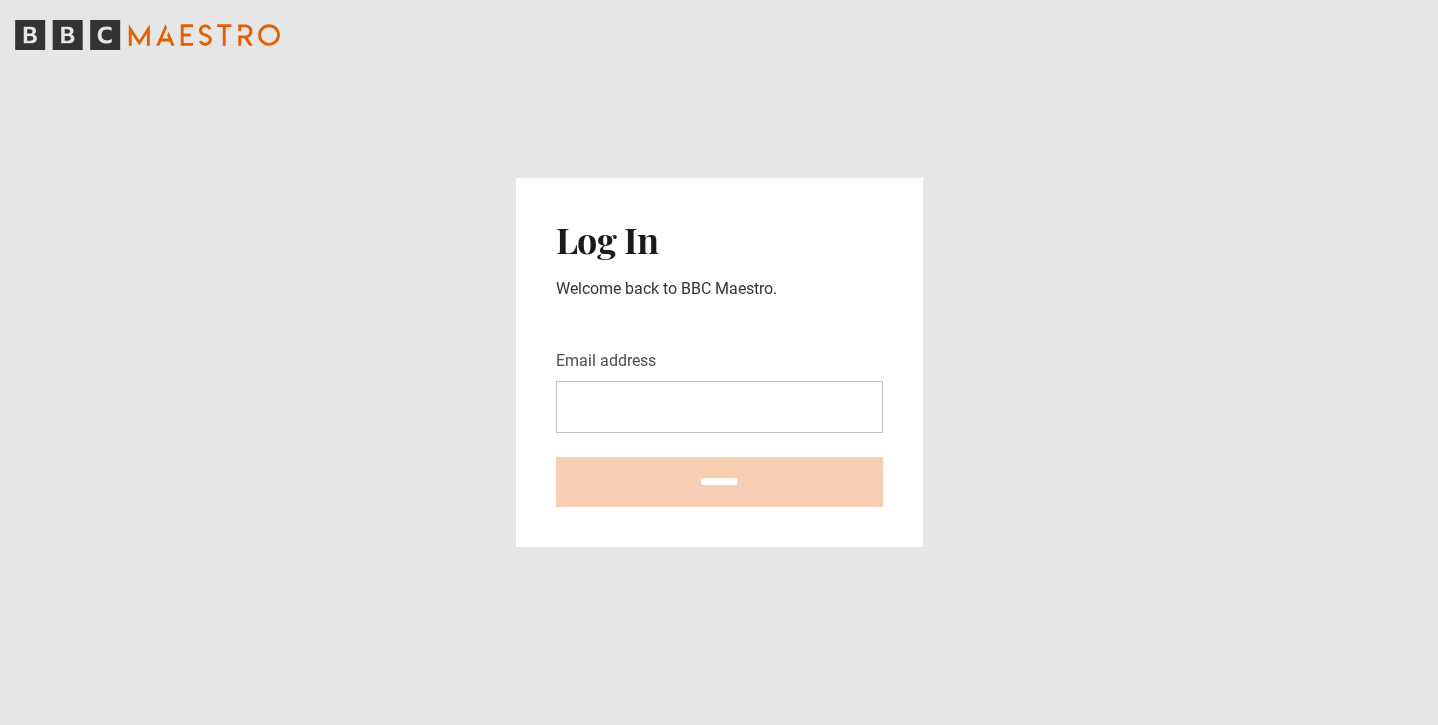 scroll, scrollTop: 0, scrollLeft: 0, axis: both 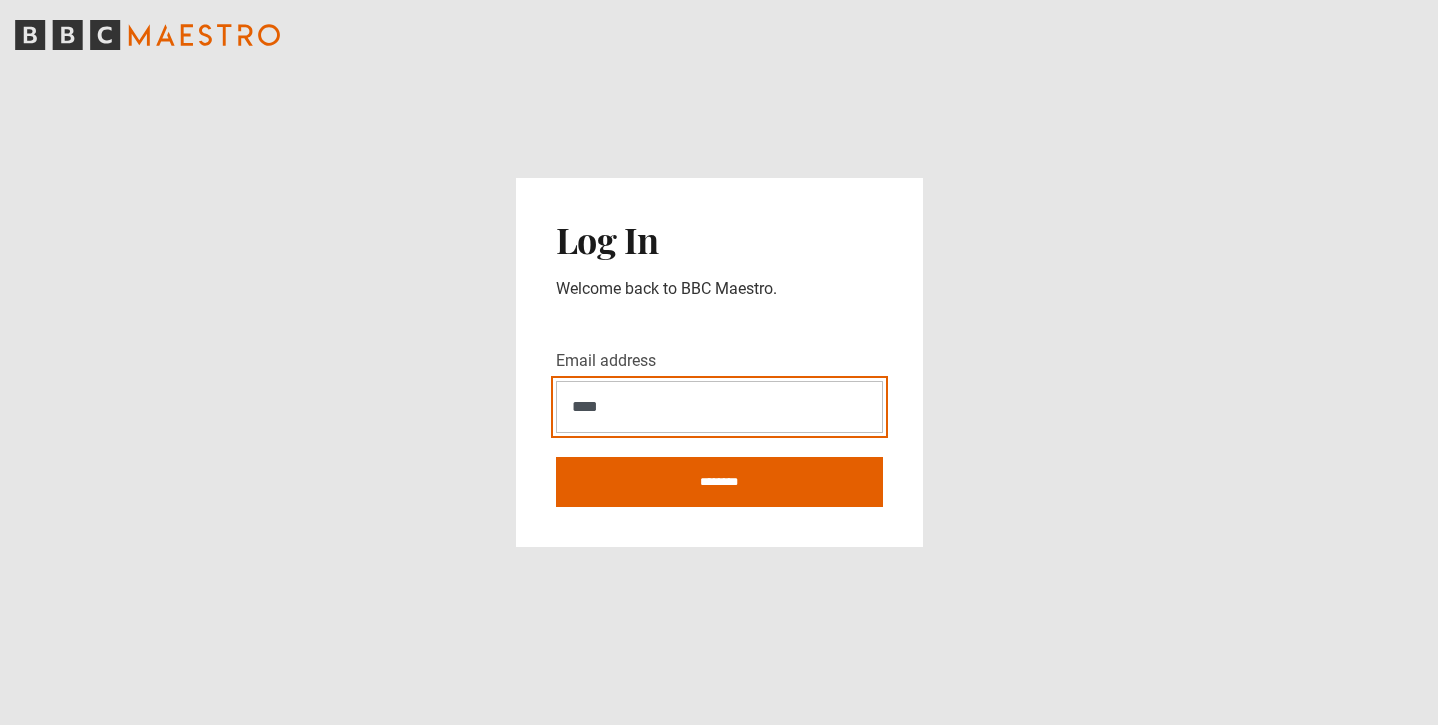 type on "**********" 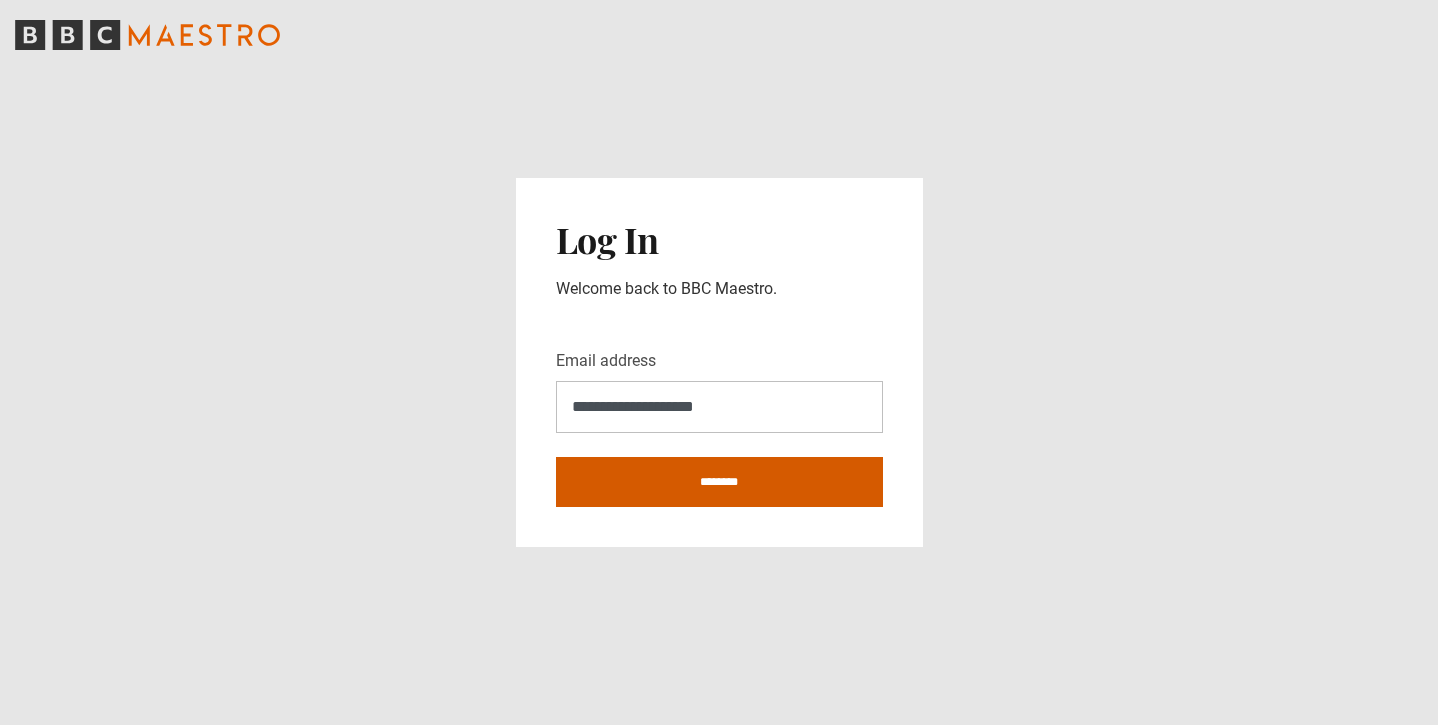 click on "********" at bounding box center [719, 482] 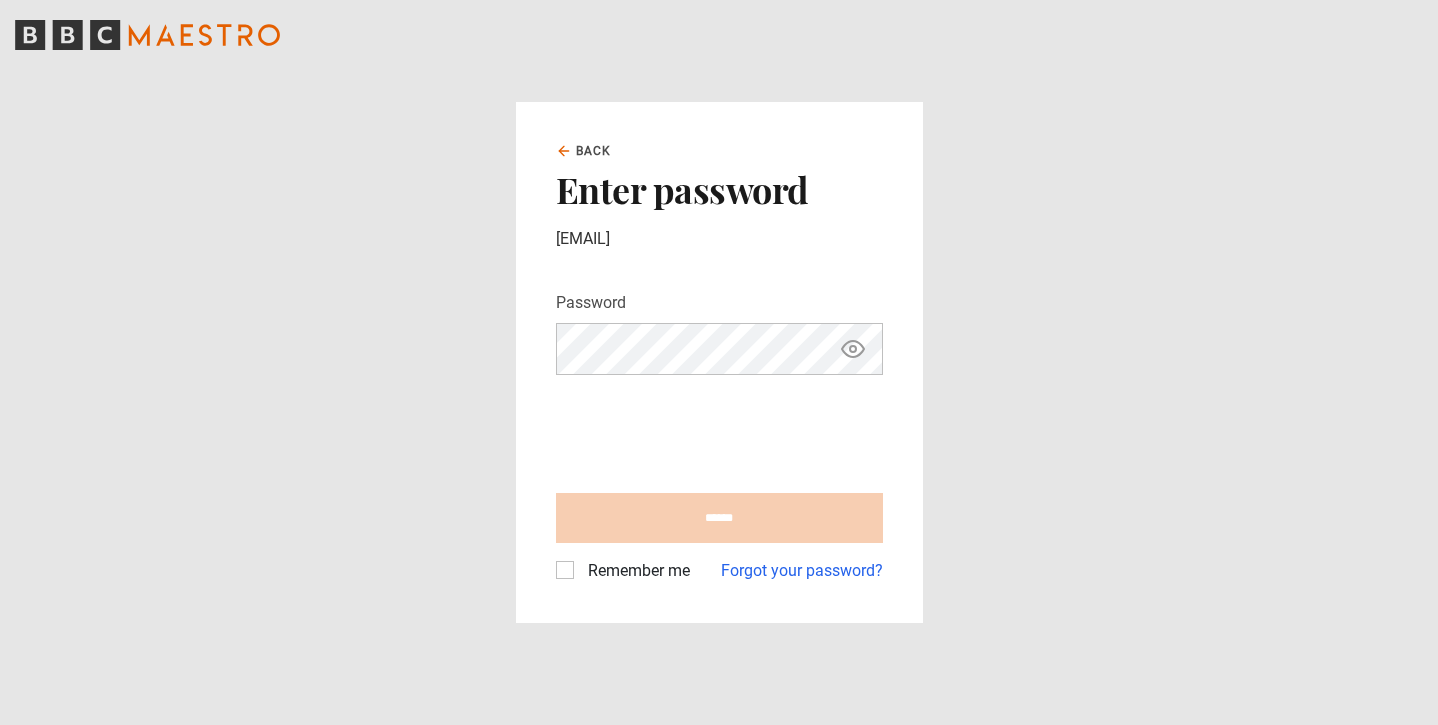 scroll, scrollTop: 0, scrollLeft: 0, axis: both 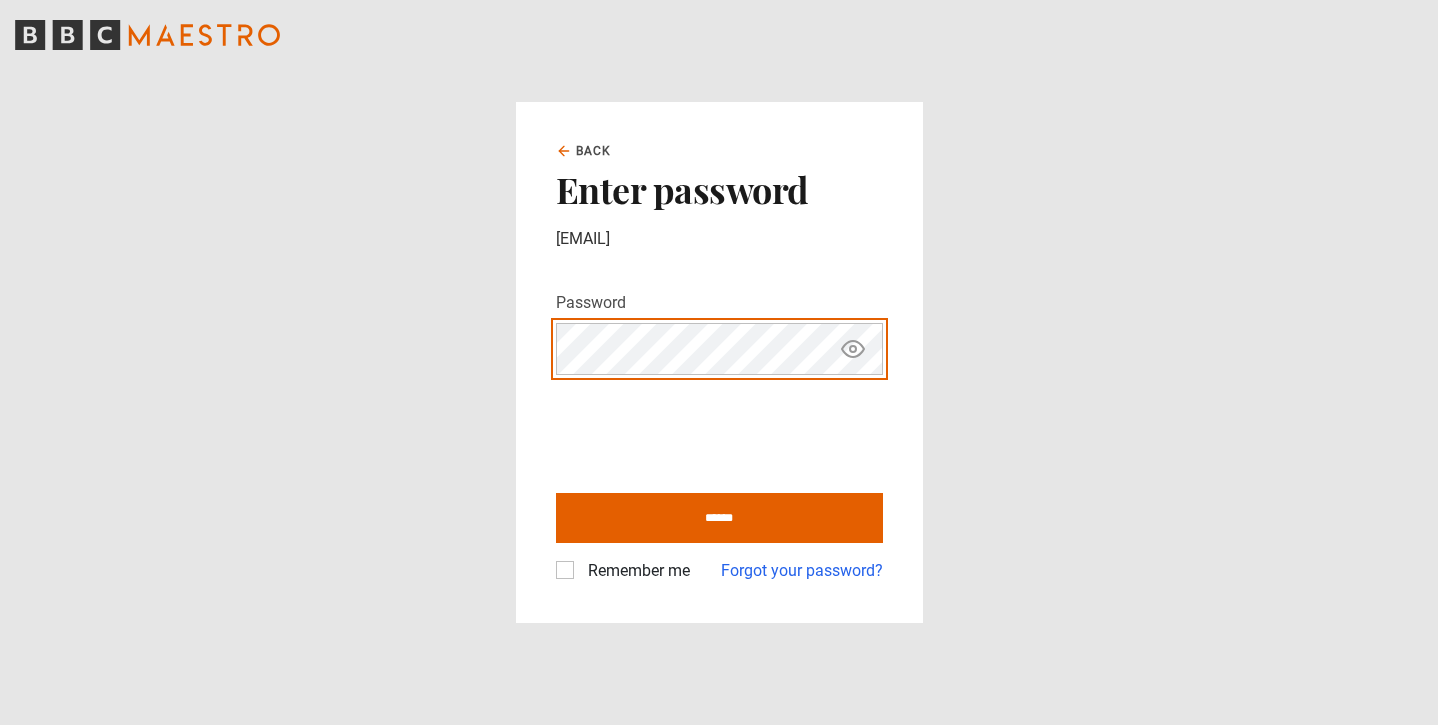 click on "******" at bounding box center [719, 518] 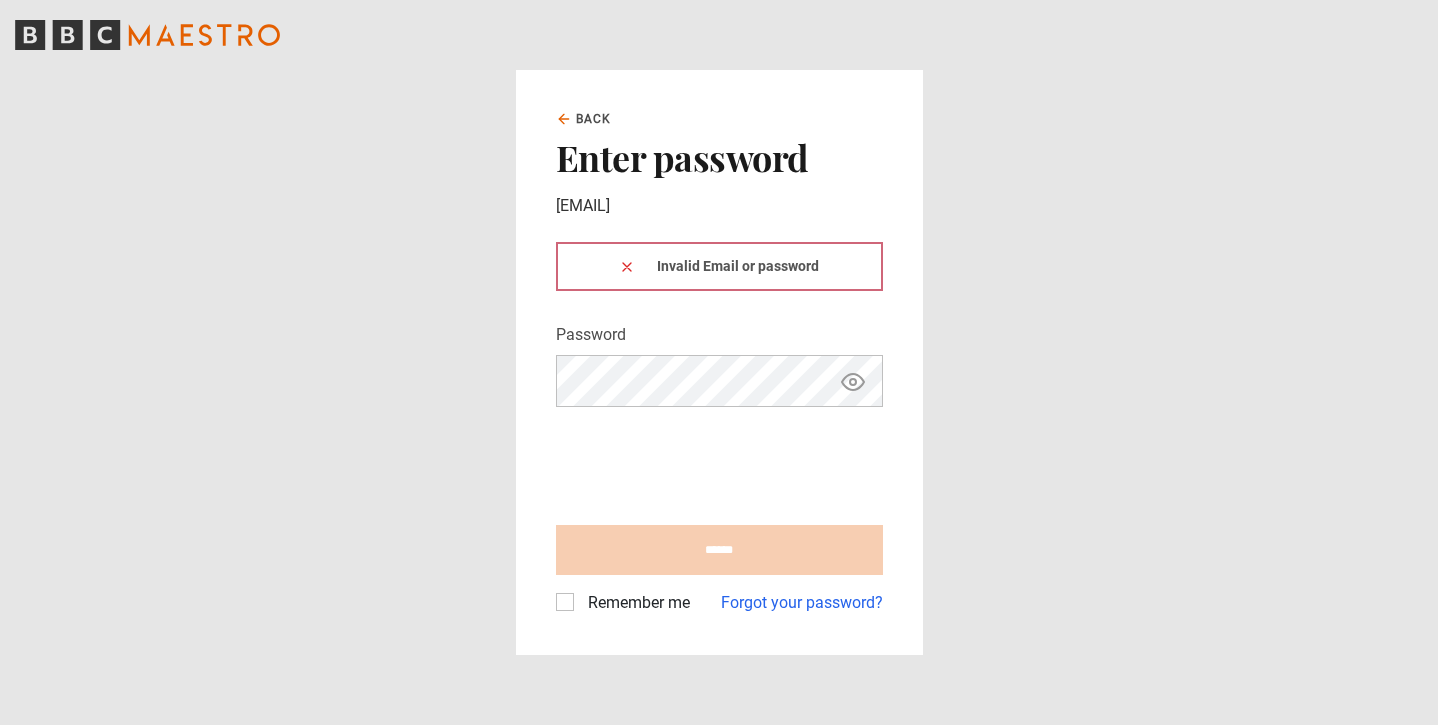 scroll, scrollTop: 0, scrollLeft: 0, axis: both 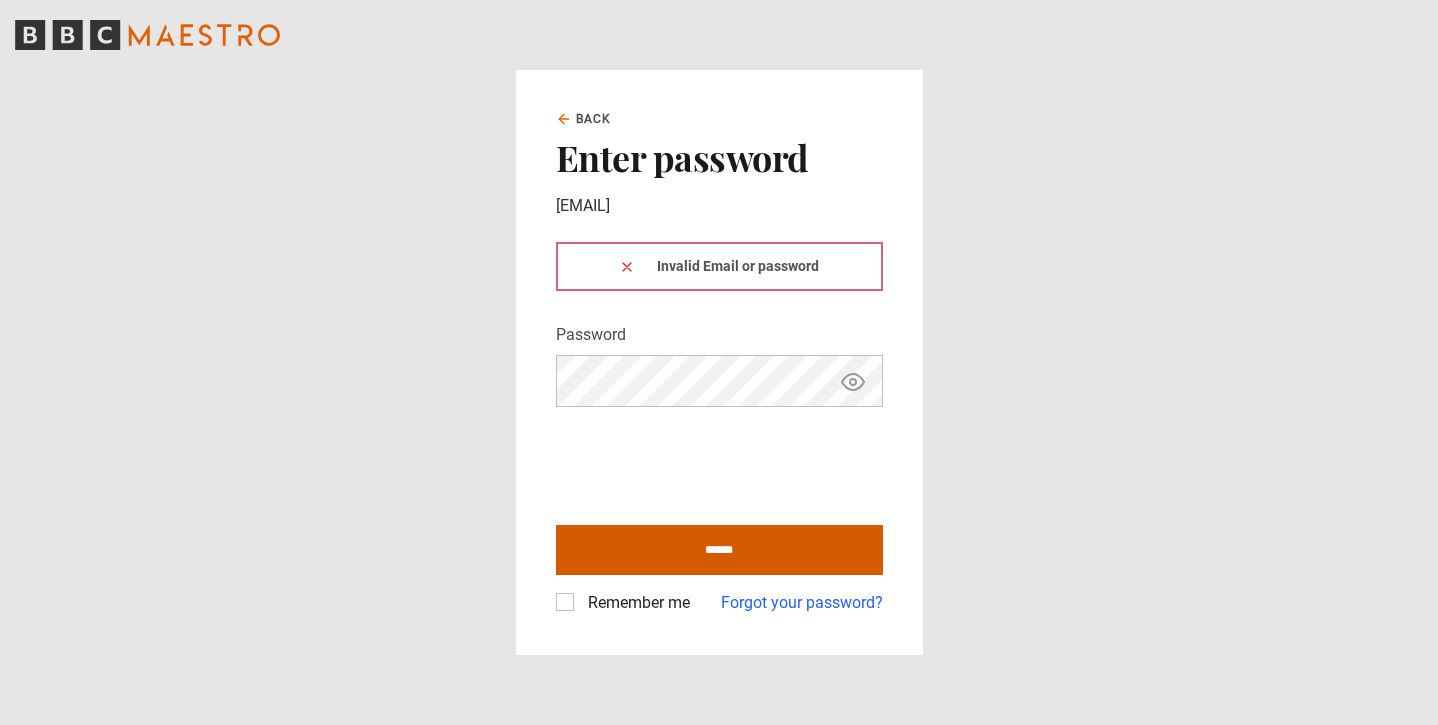 click on "******" at bounding box center (719, 550) 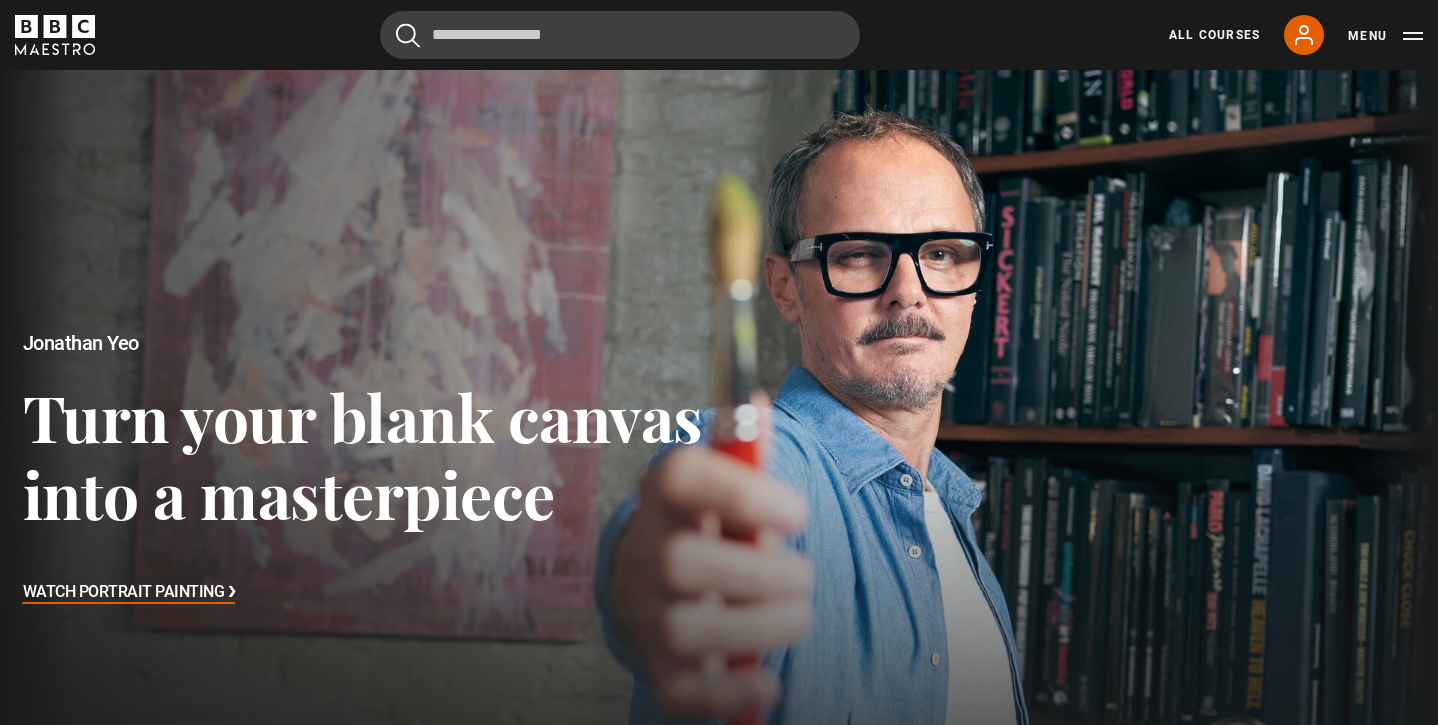 scroll, scrollTop: 511, scrollLeft: 0, axis: vertical 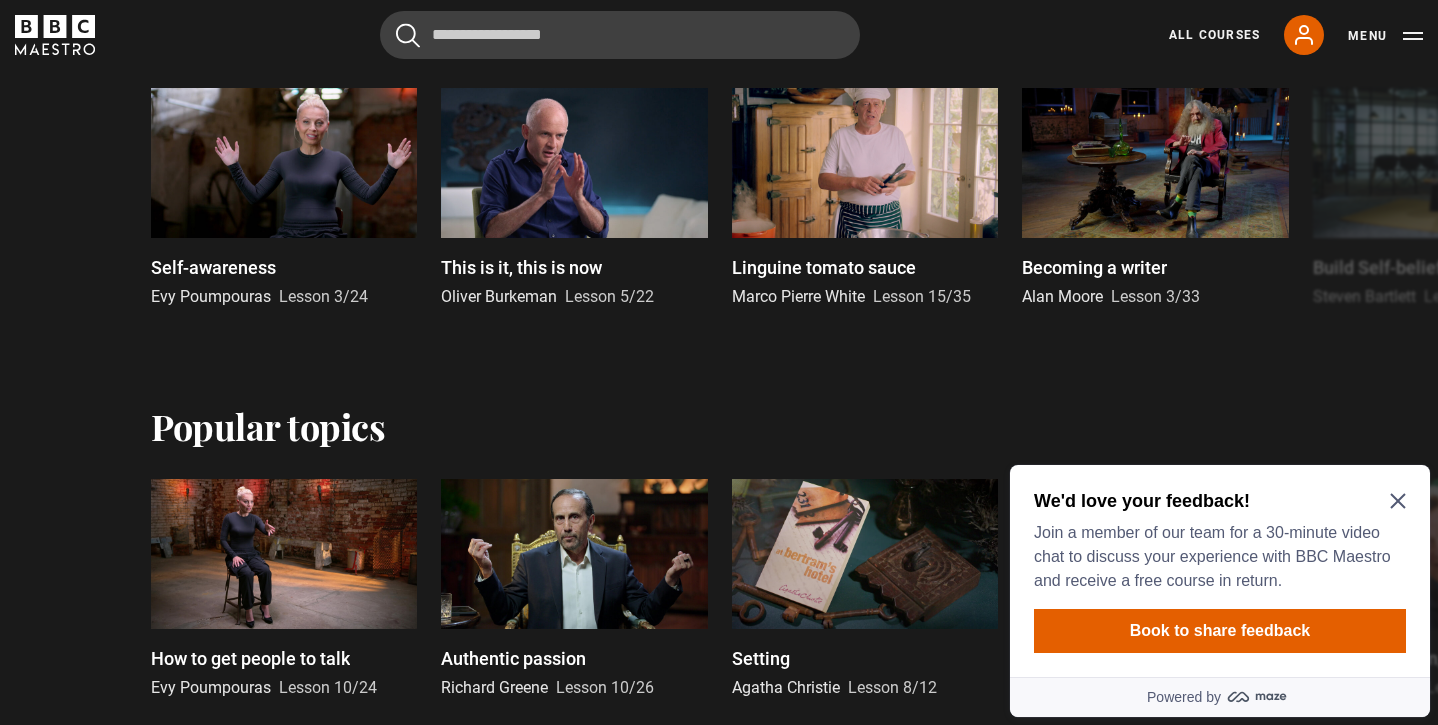 click 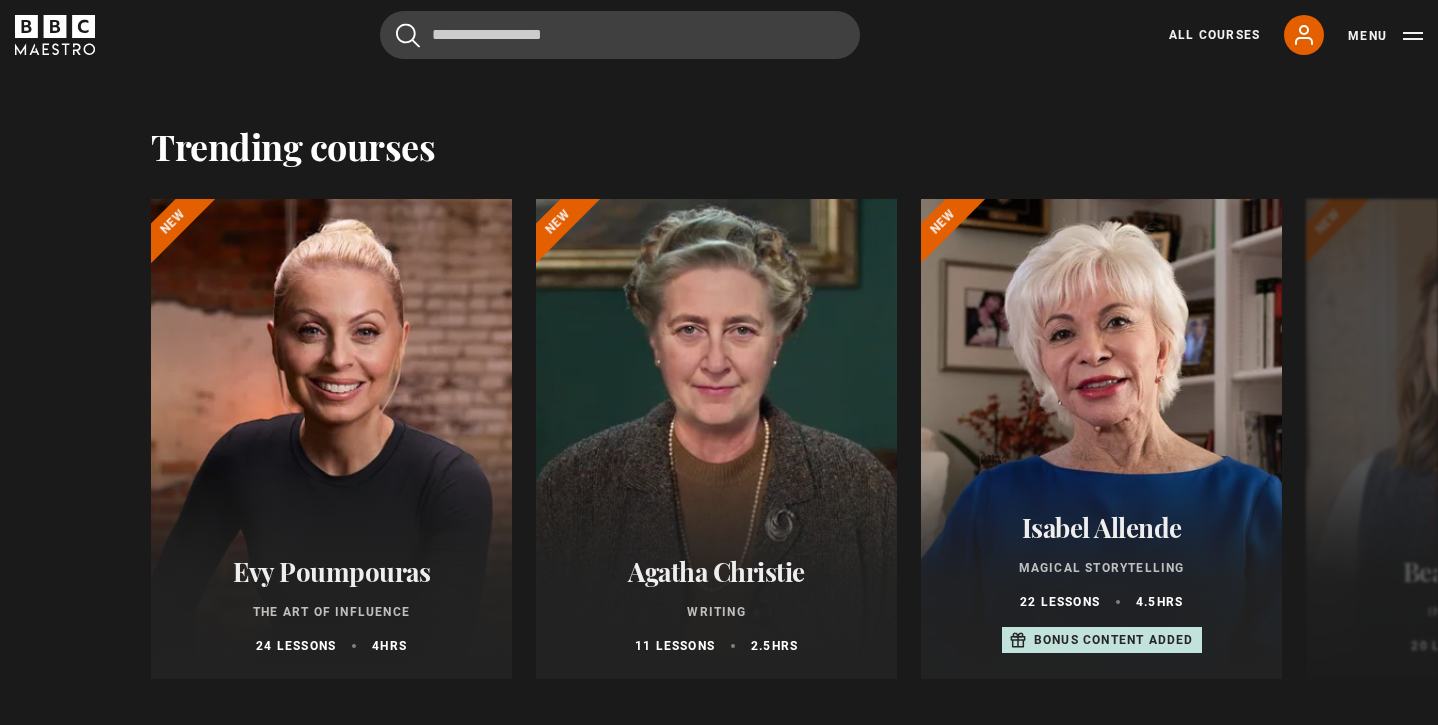 scroll, scrollTop: 3049, scrollLeft: 0, axis: vertical 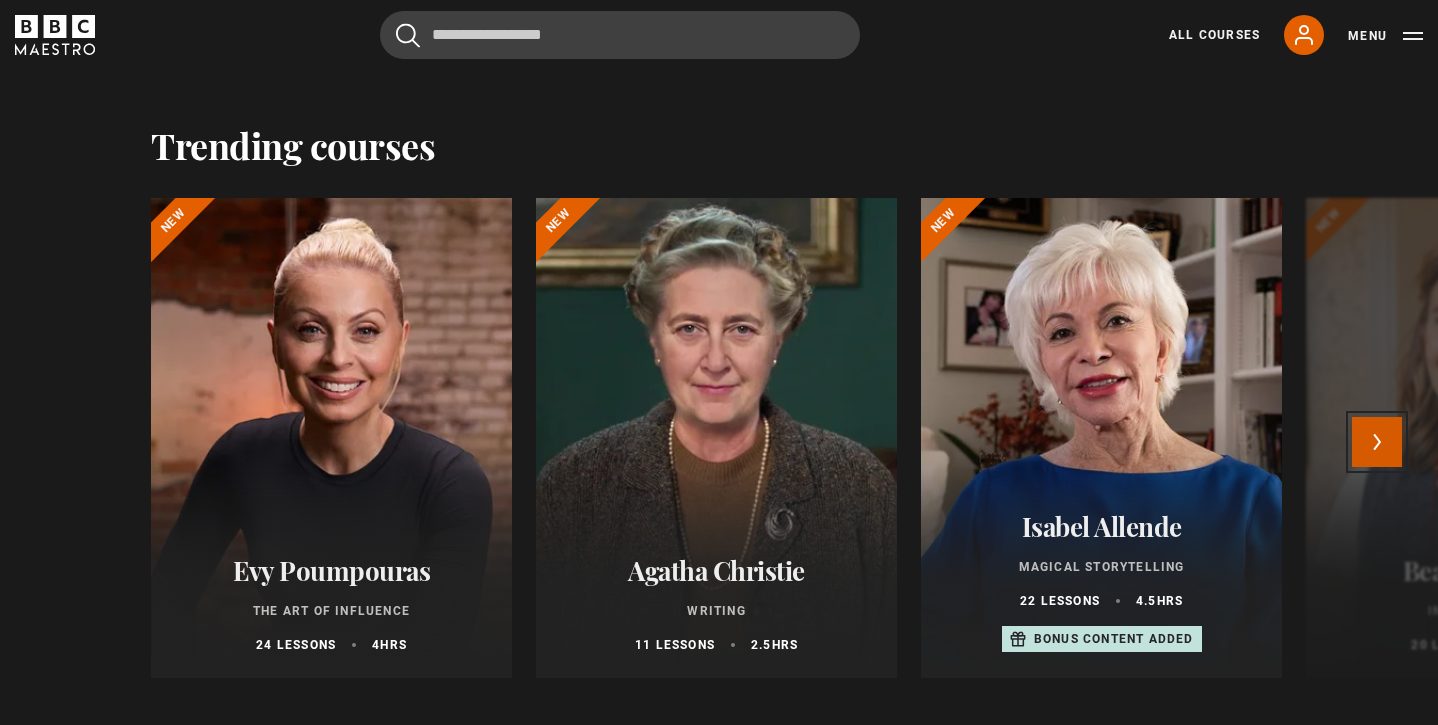 click on "Next" at bounding box center (1377, 442) 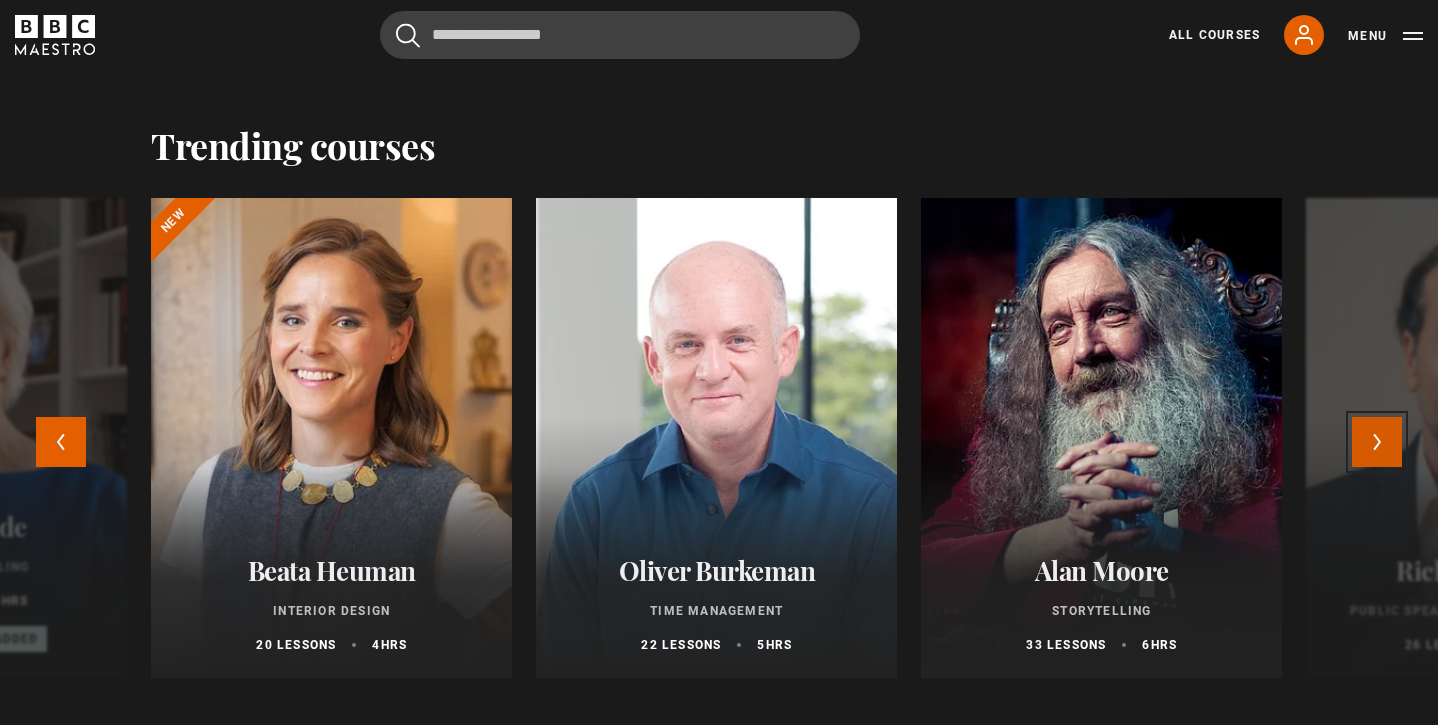 click on "Next" at bounding box center [1377, 442] 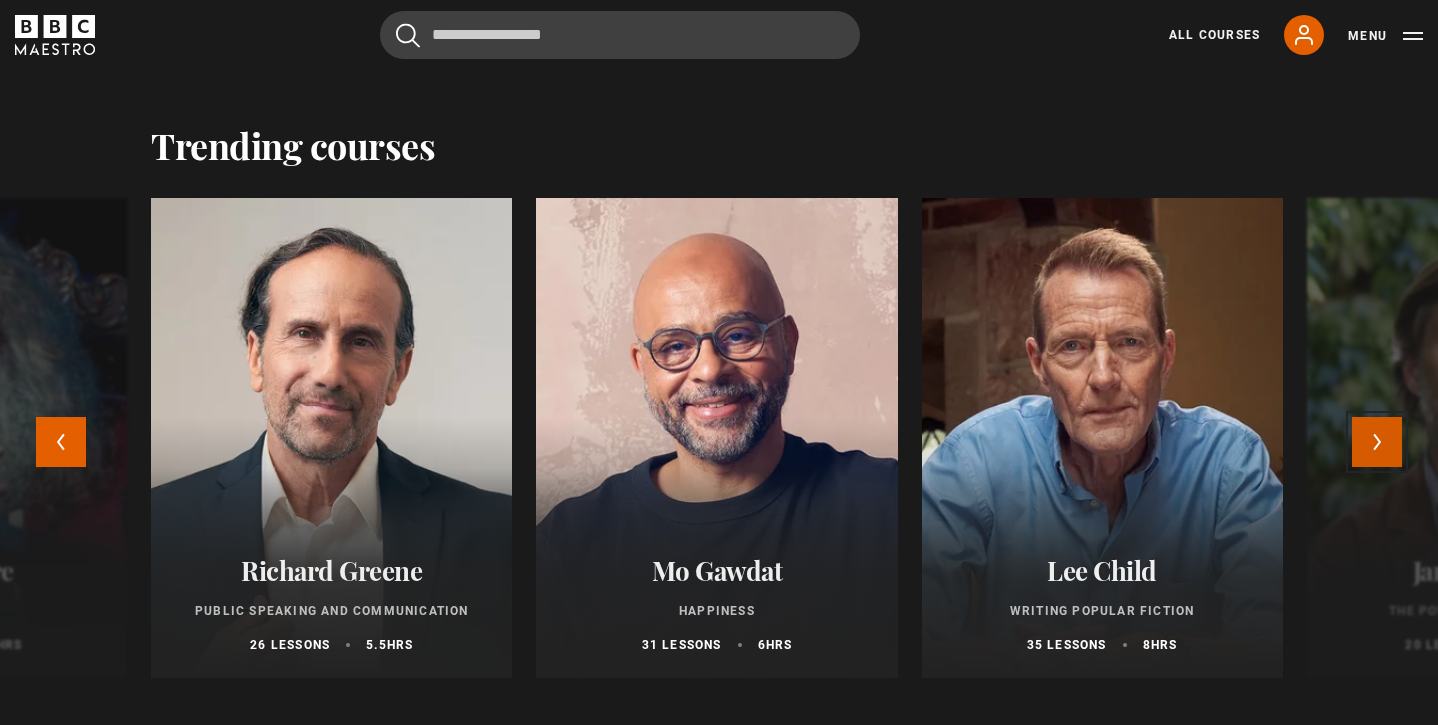 click on "Next" at bounding box center [1377, 442] 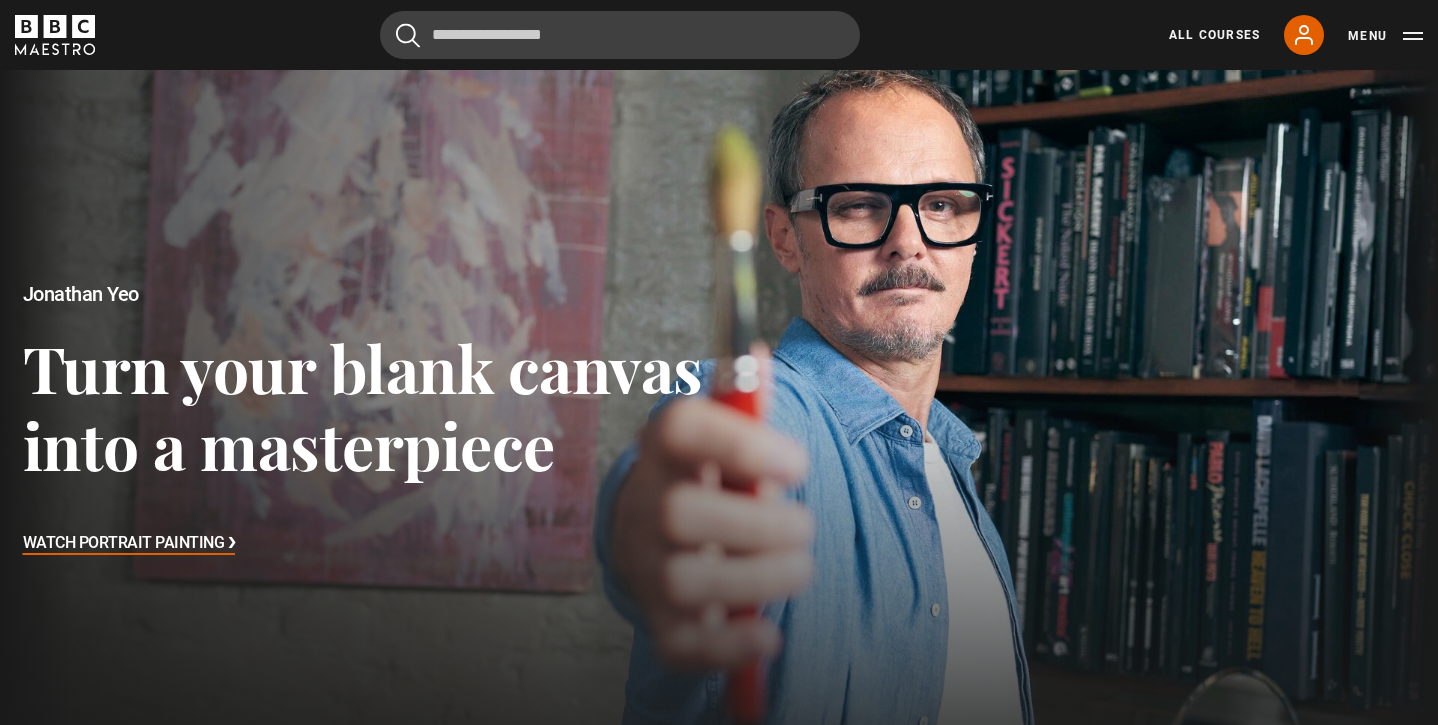 scroll, scrollTop: 0, scrollLeft: 0, axis: both 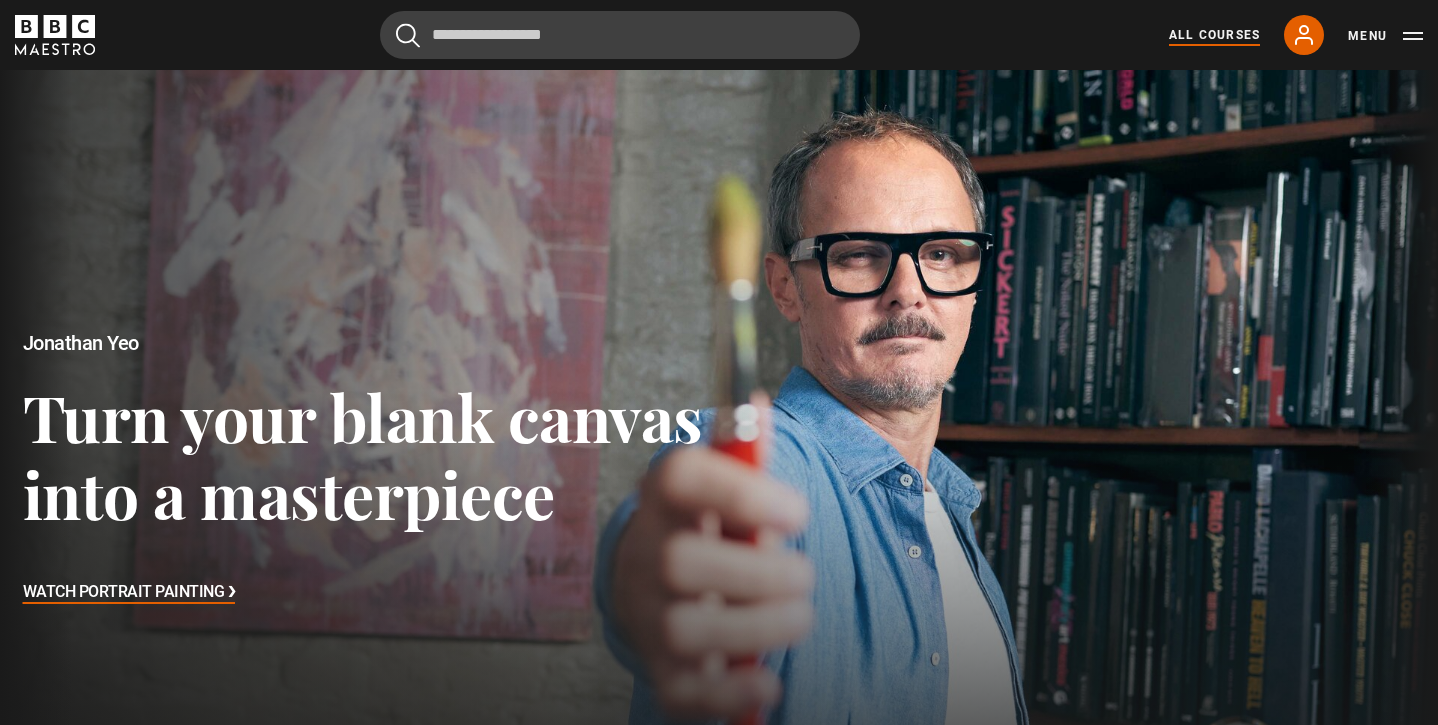 click on "All Courses" at bounding box center (1214, 35) 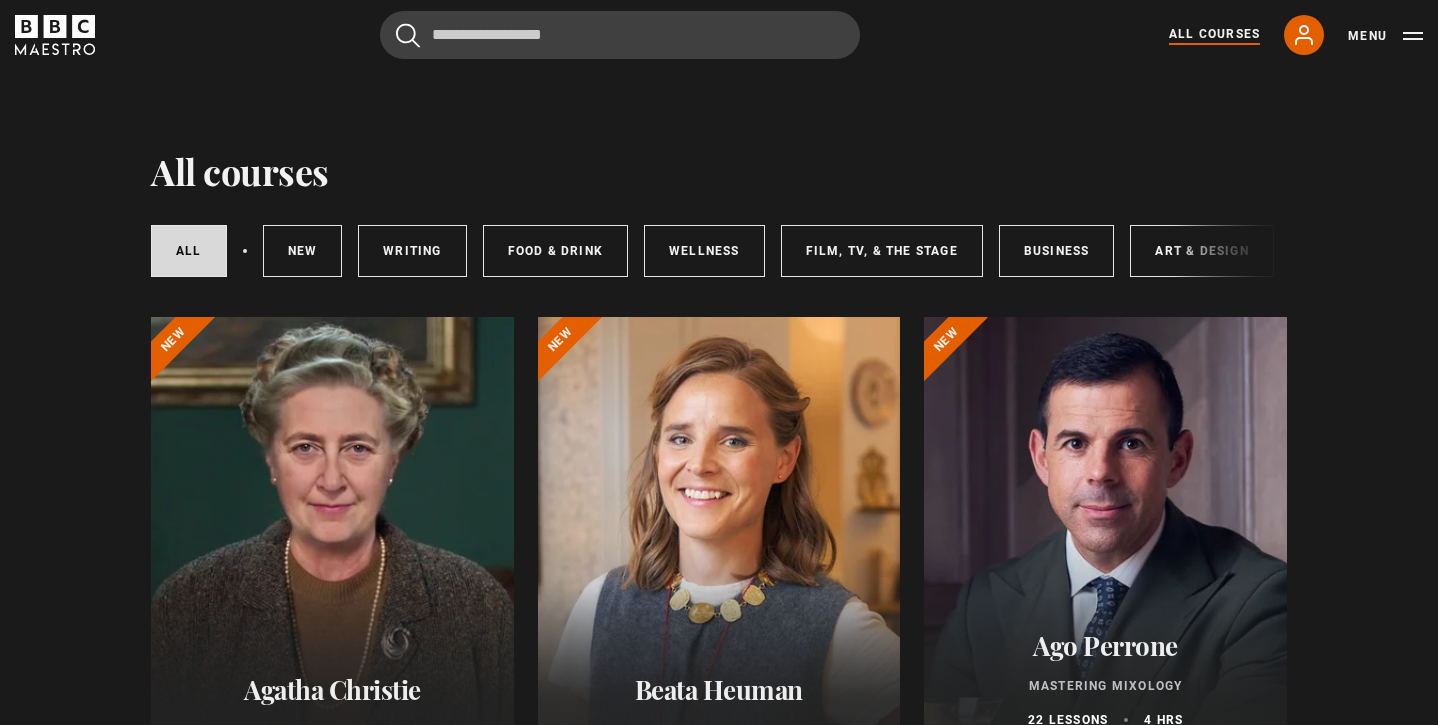 scroll, scrollTop: 0, scrollLeft: 0, axis: both 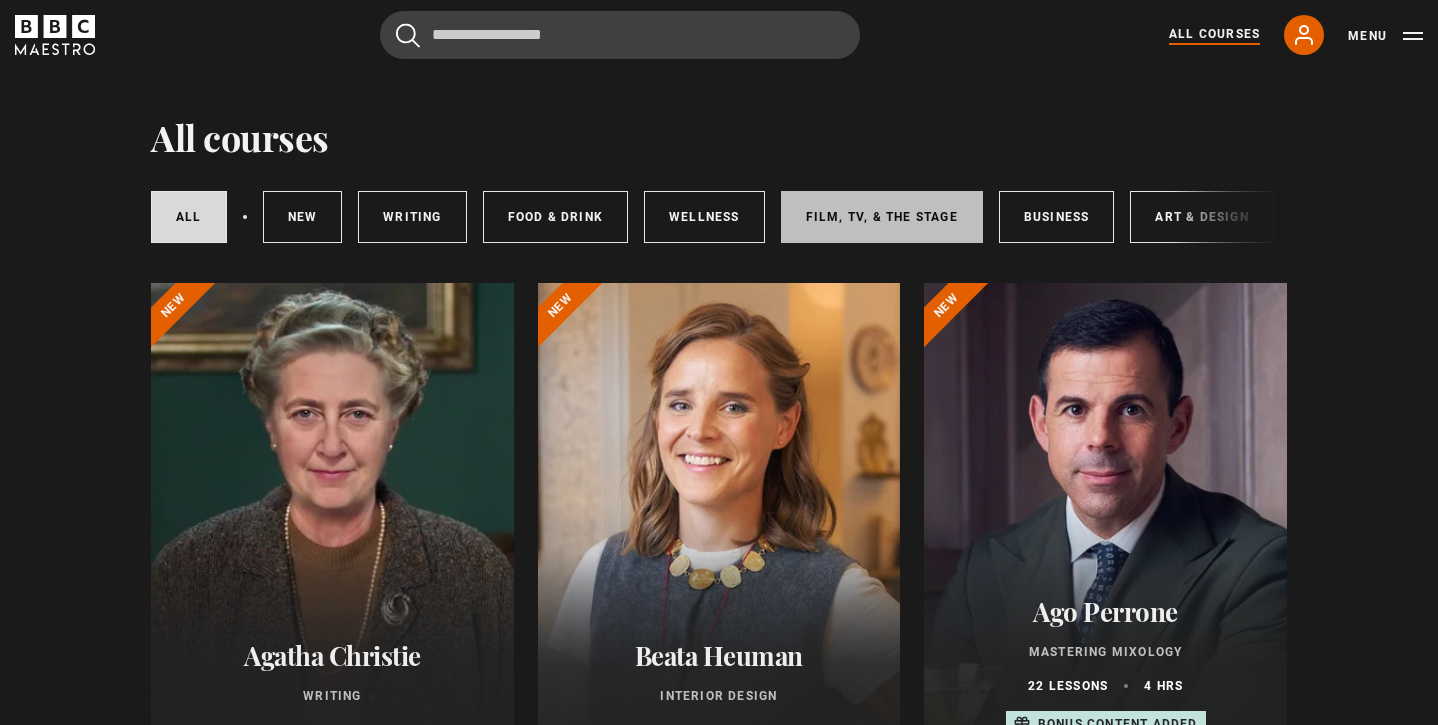 click on "Film, TV, & The Stage" at bounding box center (882, 217) 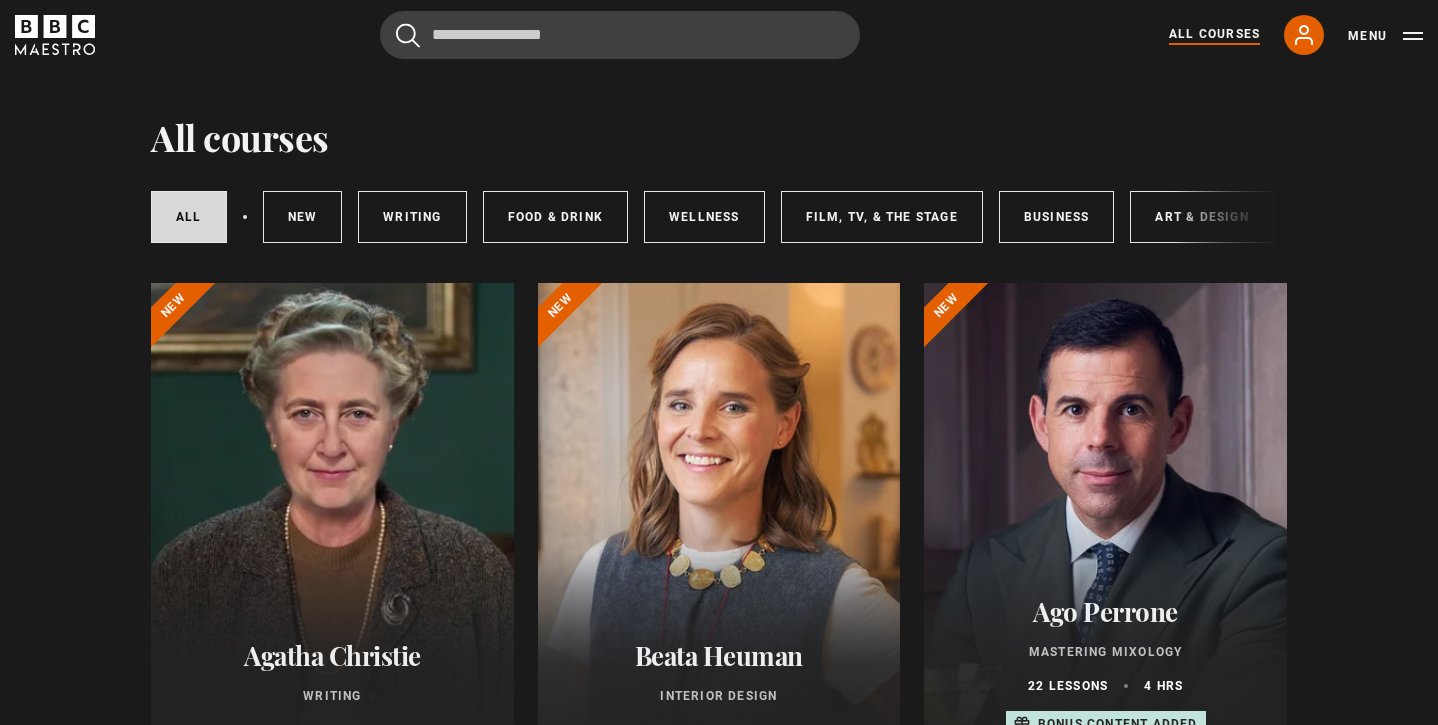 click on "All courses
New courses
Writing
Food & Drink
Wellness
Film, TV, & The Stage
Business
Art & Design
Music
Home & Lifestyle" at bounding box center [719, 217] 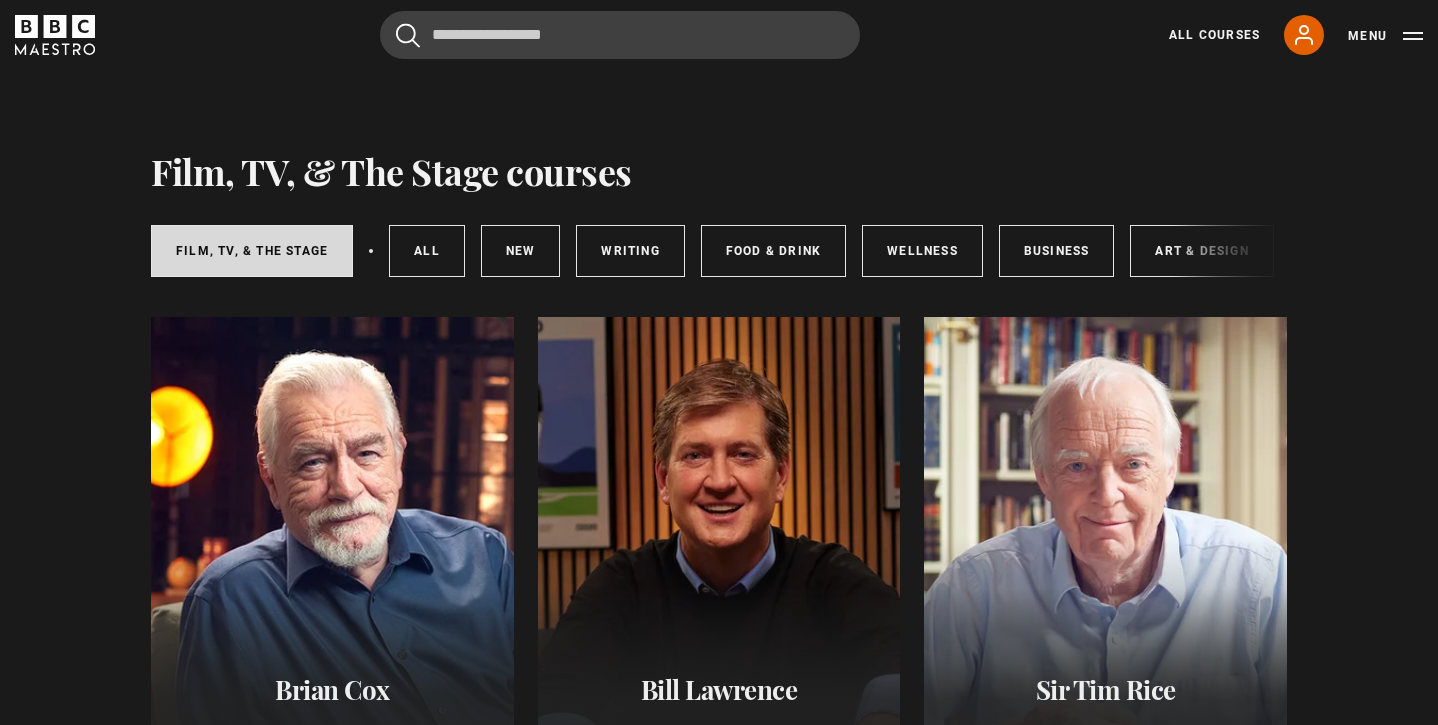 scroll, scrollTop: 0, scrollLeft: 0, axis: both 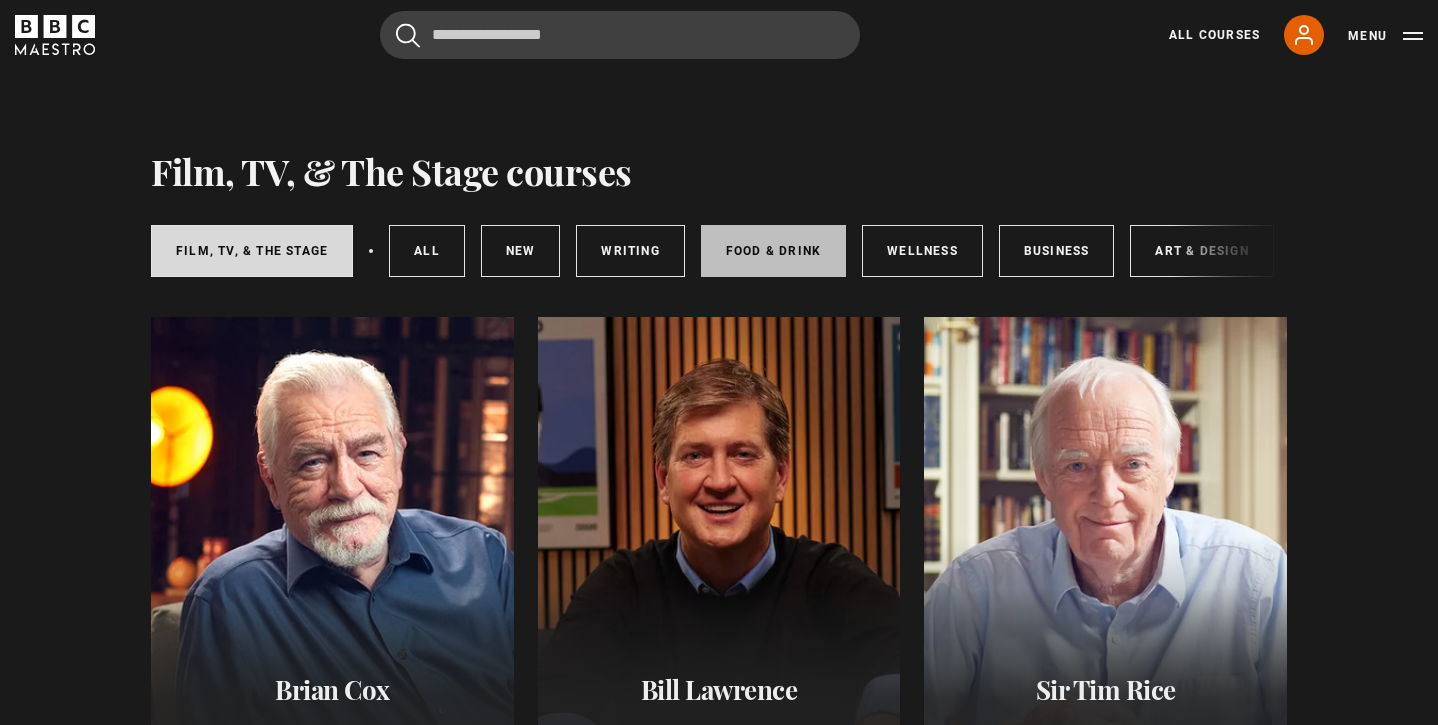 click on "Food & Drink" at bounding box center (773, 251) 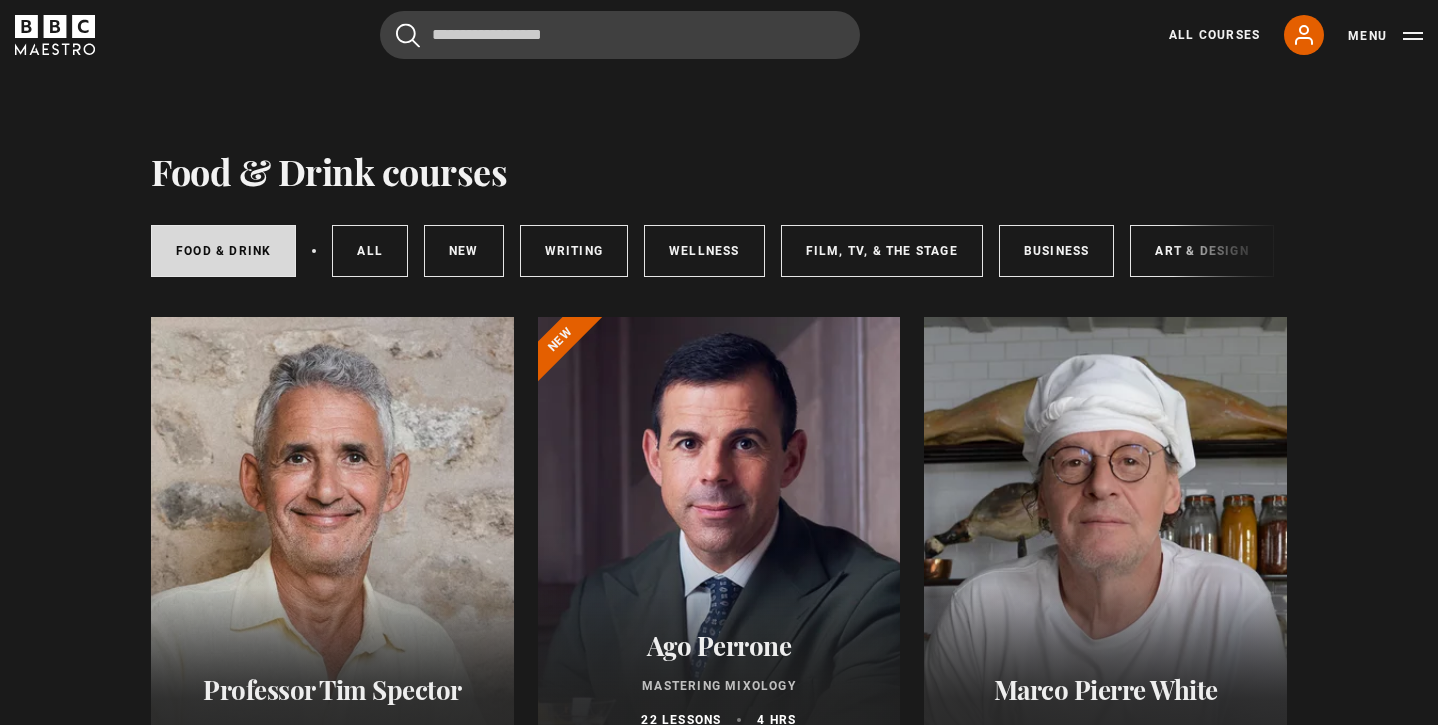 scroll, scrollTop: 0, scrollLeft: 0, axis: both 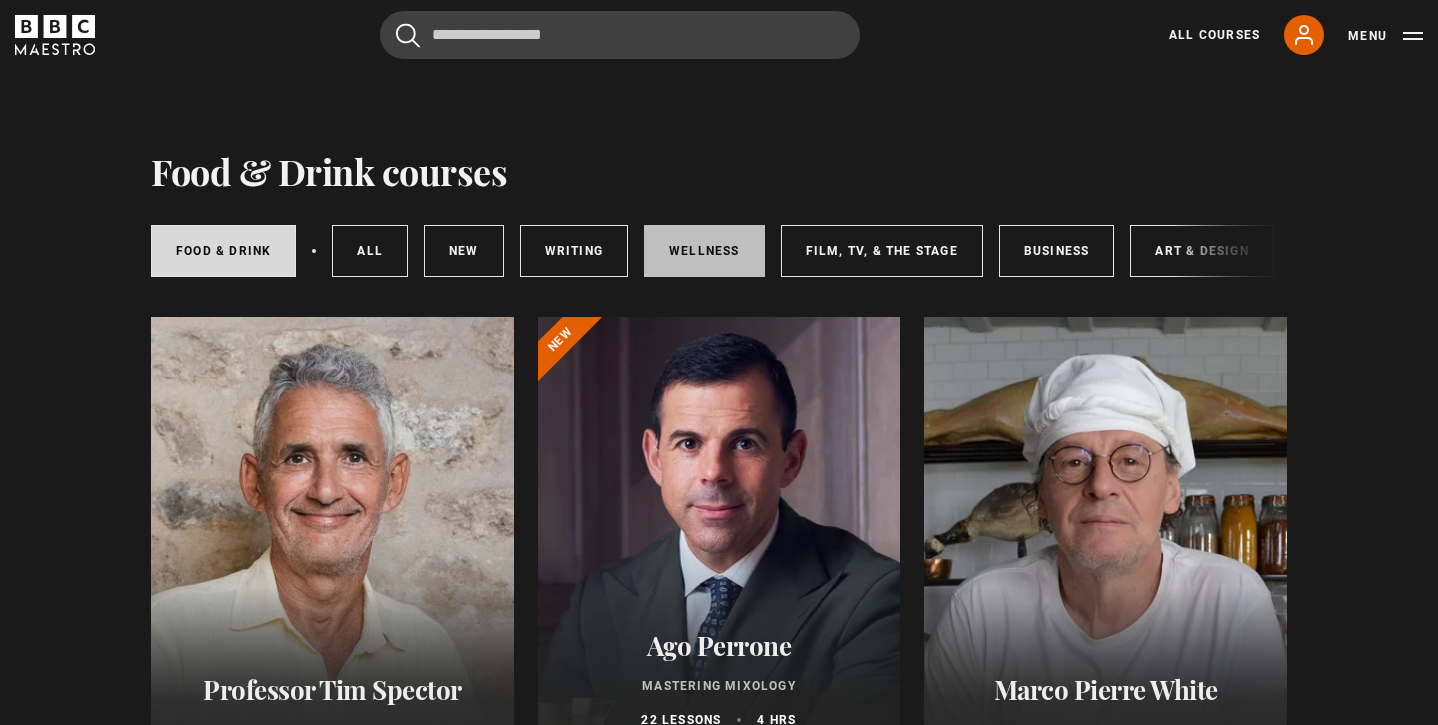 click on "Wellness" at bounding box center [704, 251] 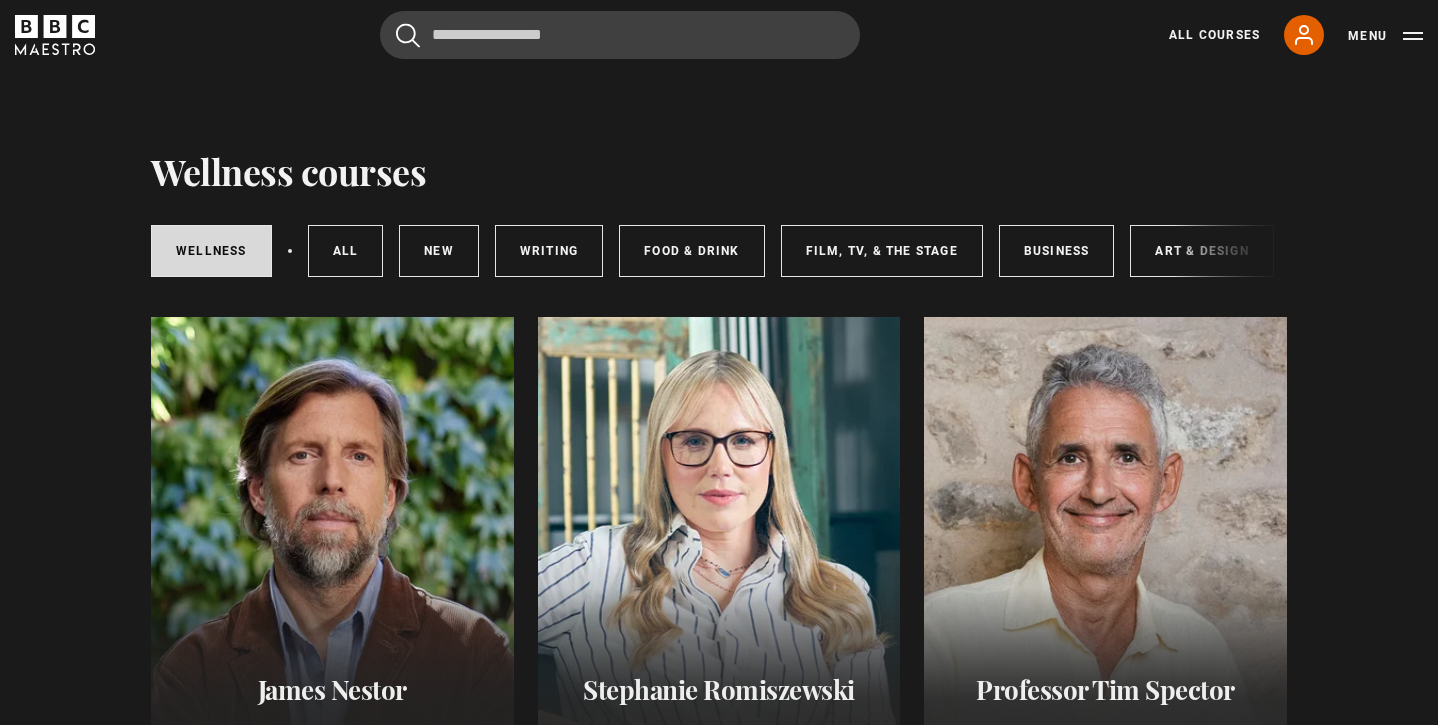 scroll, scrollTop: 0, scrollLeft: 0, axis: both 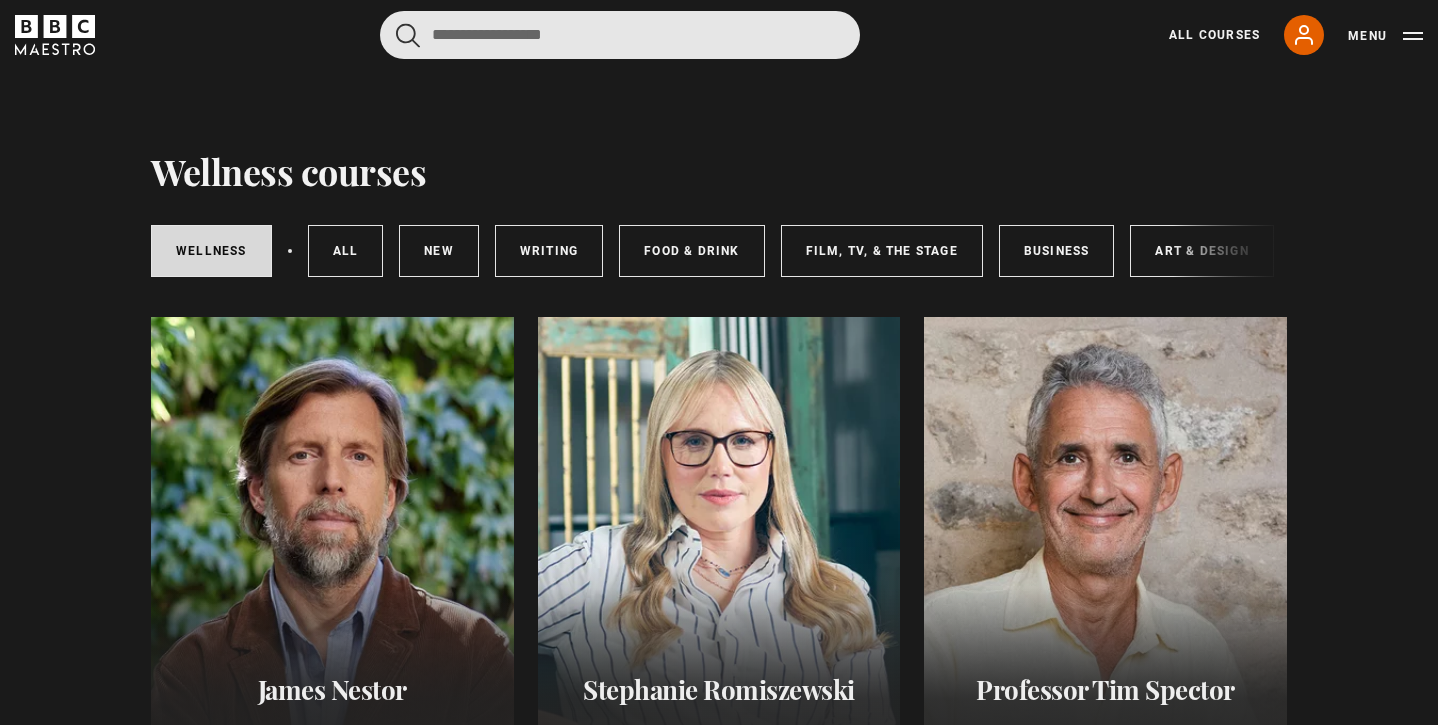 click at bounding box center [620, 35] 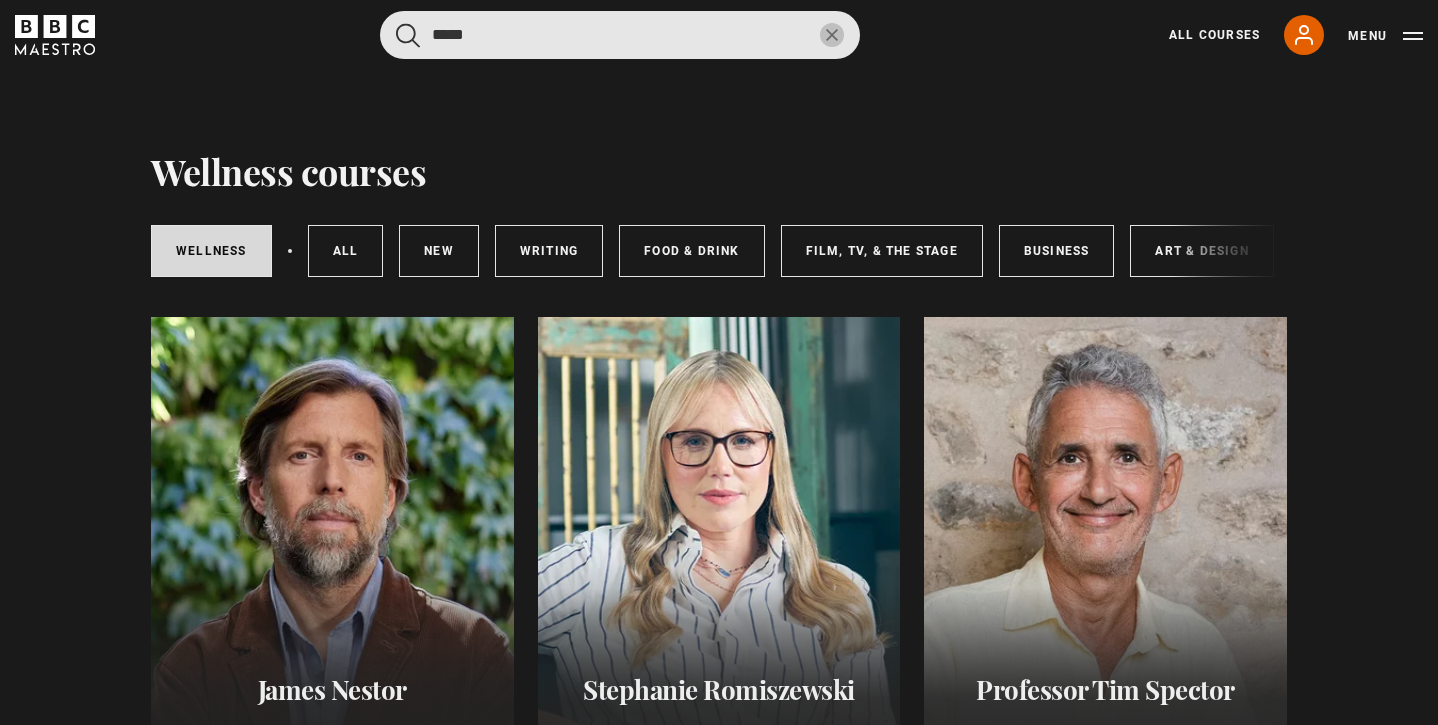 type on "*****" 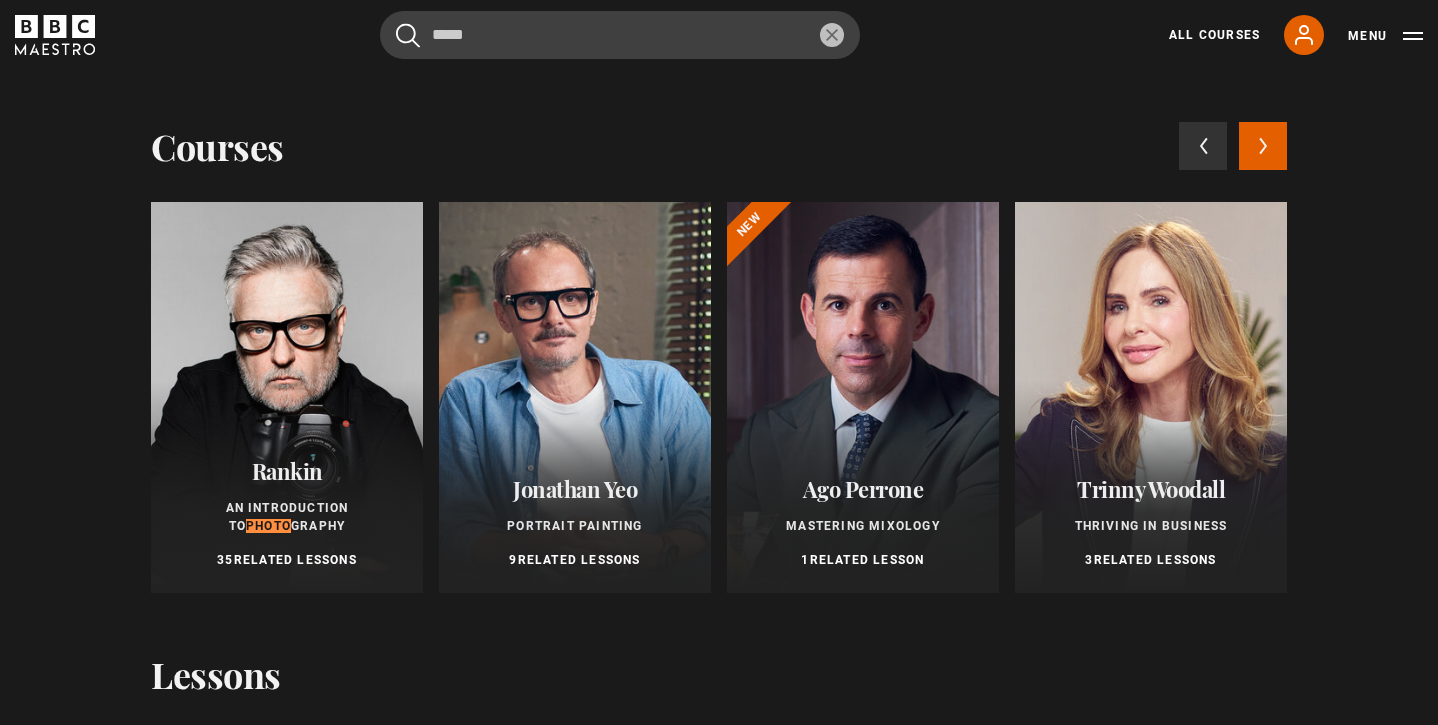 click at bounding box center [287, 397] 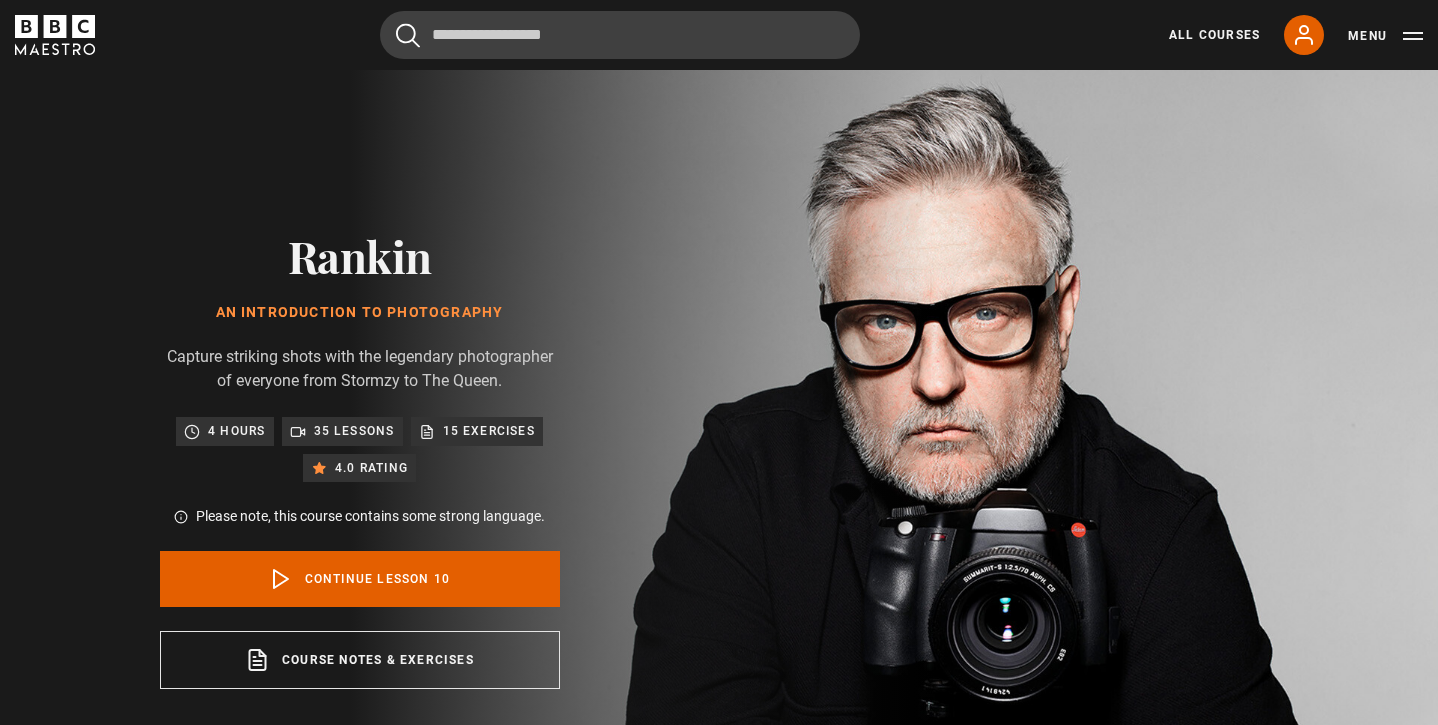 scroll, scrollTop: 849, scrollLeft: 0, axis: vertical 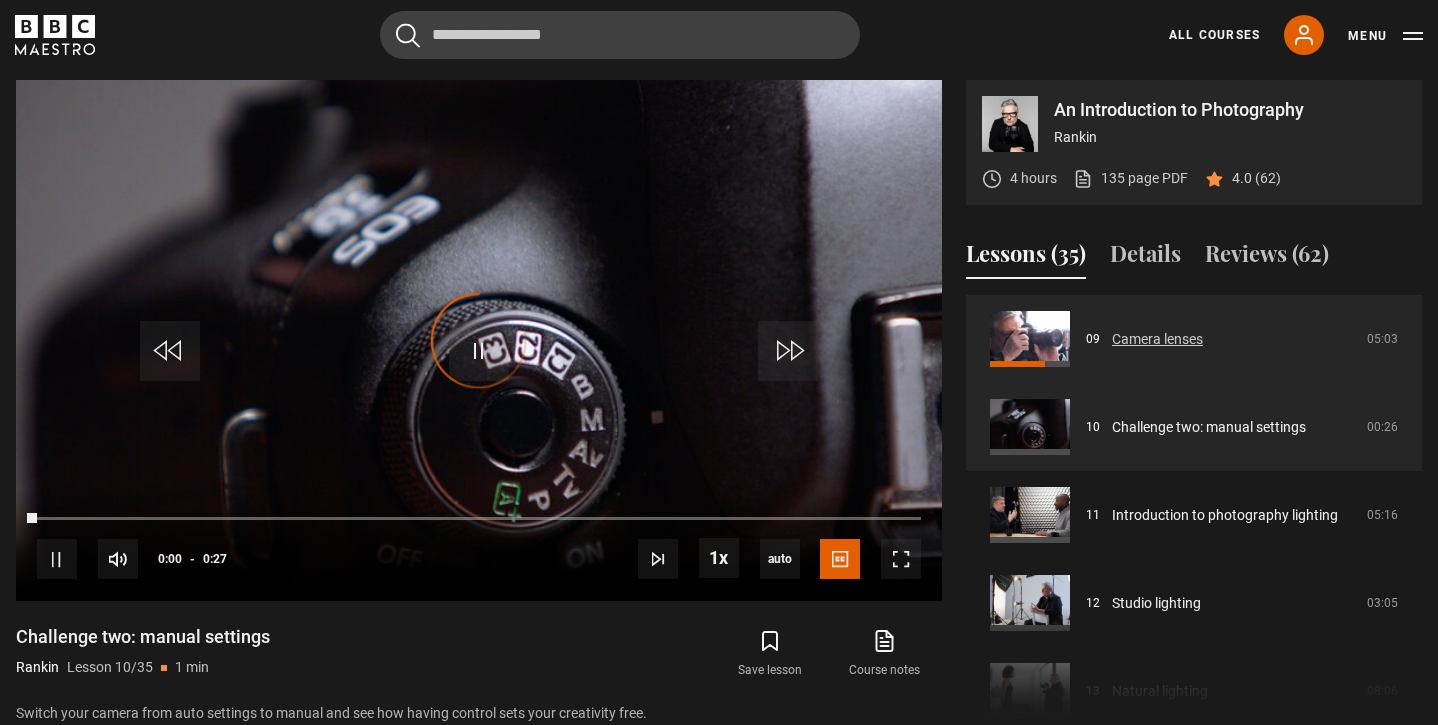 click on "Camera lenses" at bounding box center [1157, 339] 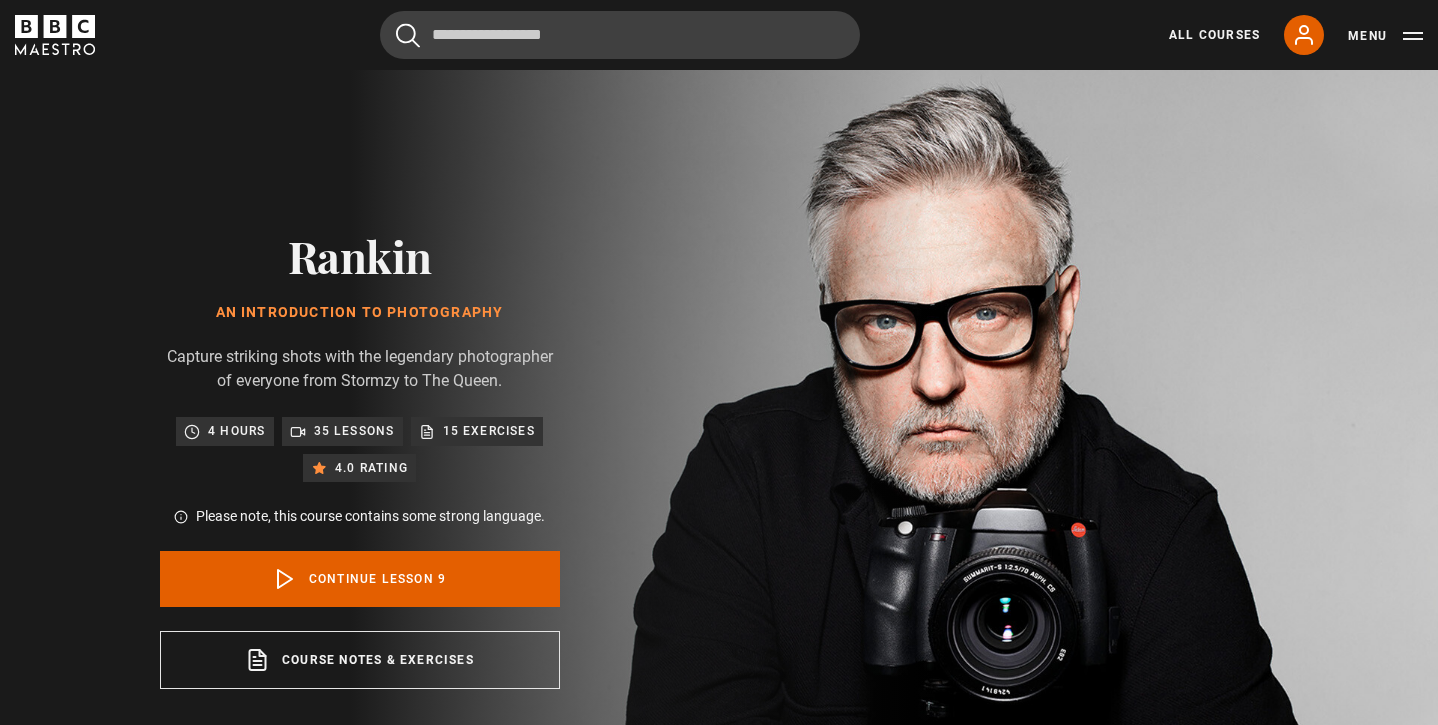 scroll, scrollTop: 849, scrollLeft: 0, axis: vertical 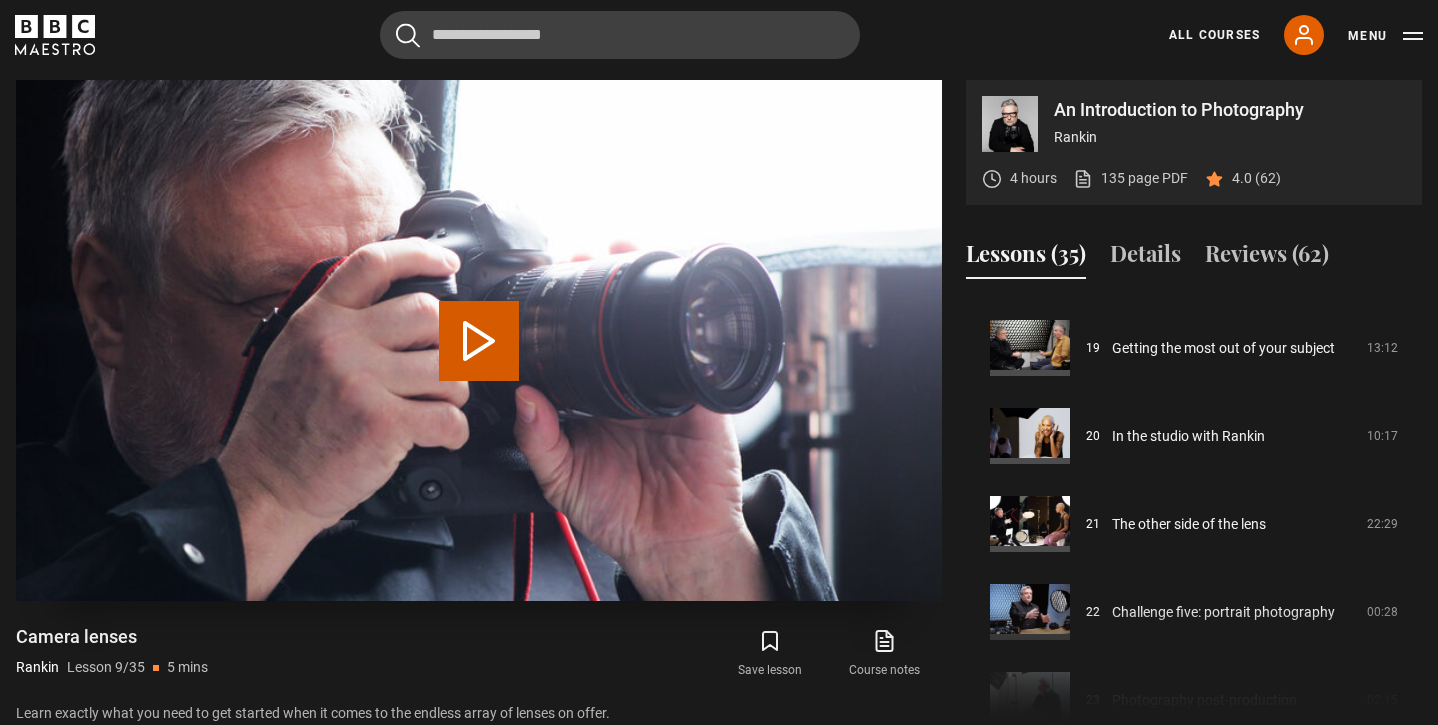 click on "Play Lesson Camera lenses" at bounding box center (479, 341) 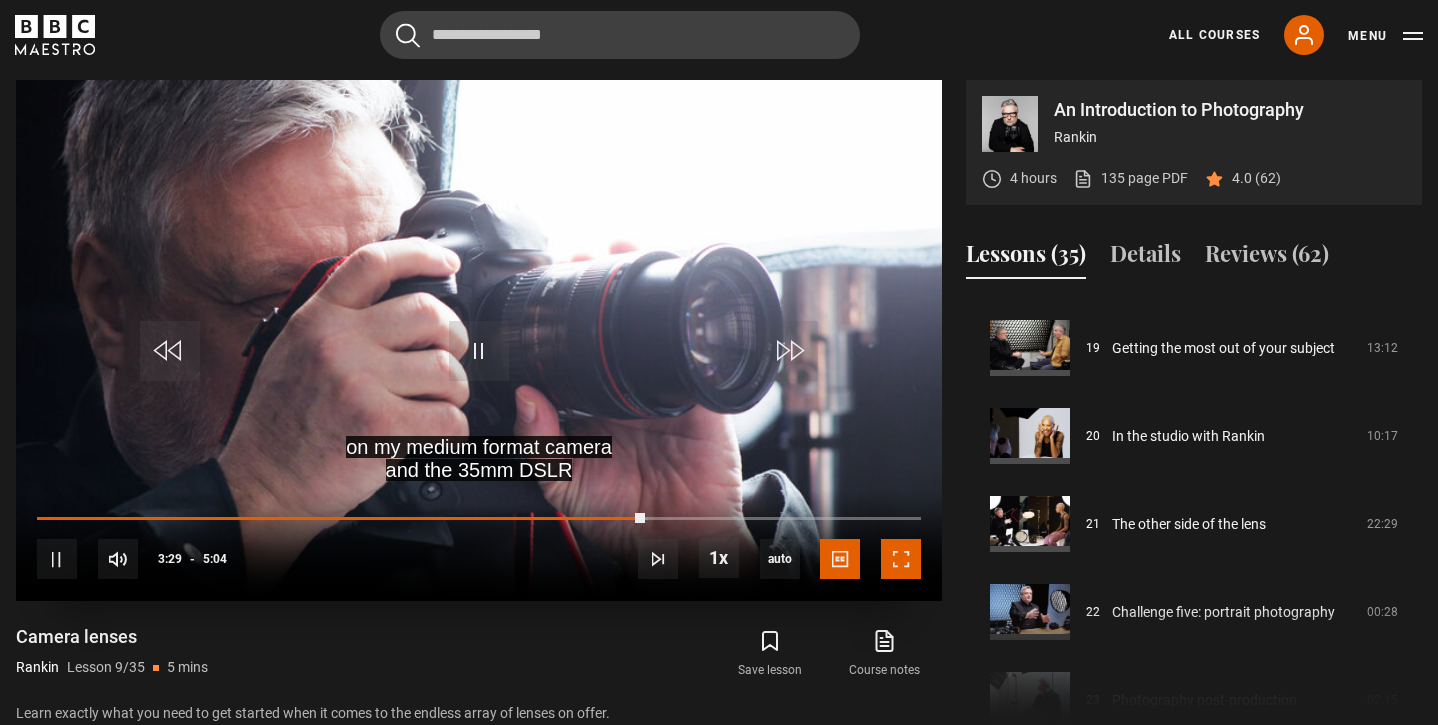click at bounding box center [901, 559] 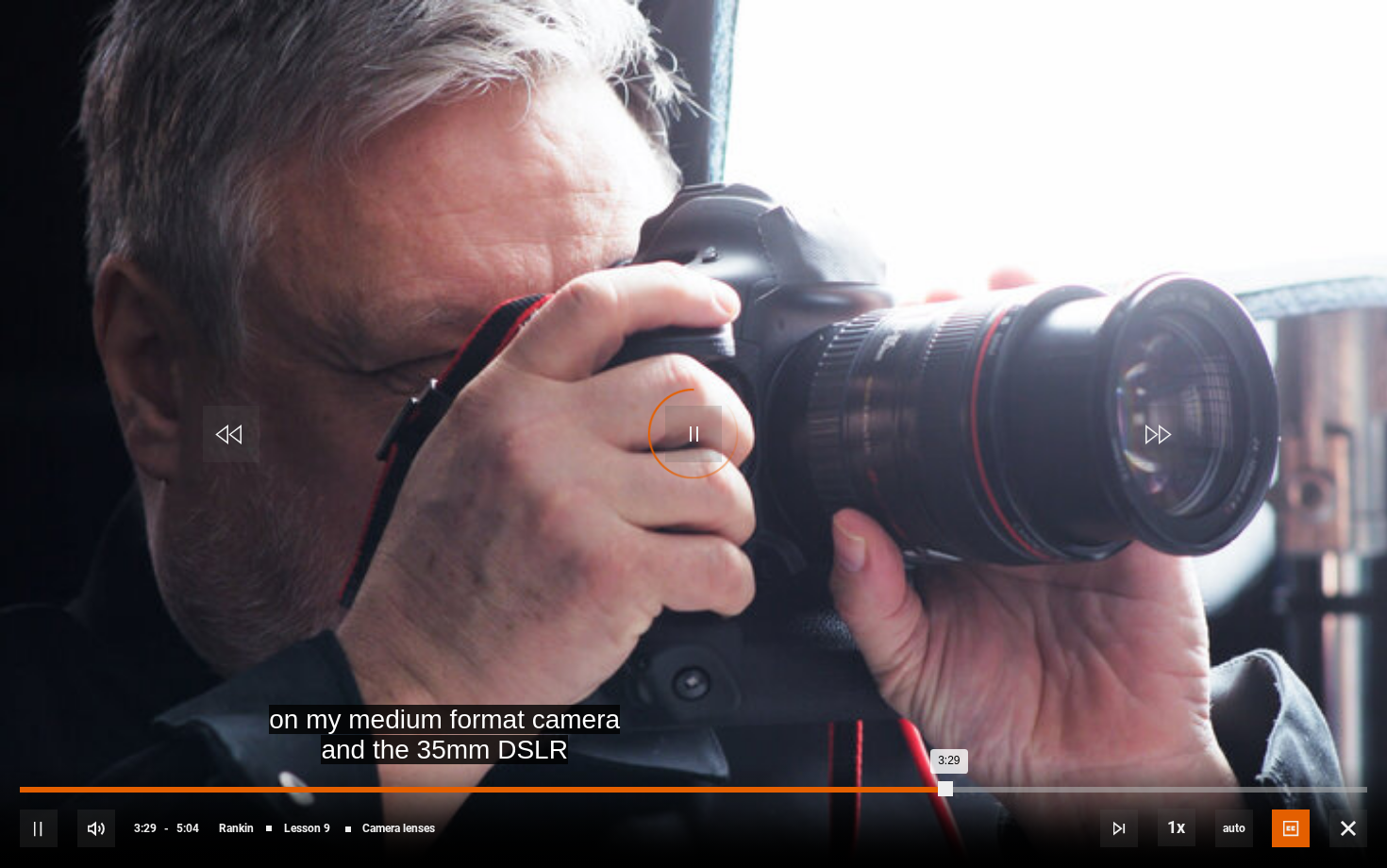 click on "Loaded :  69.08% 0:00 3:29" at bounding box center (694, 790) 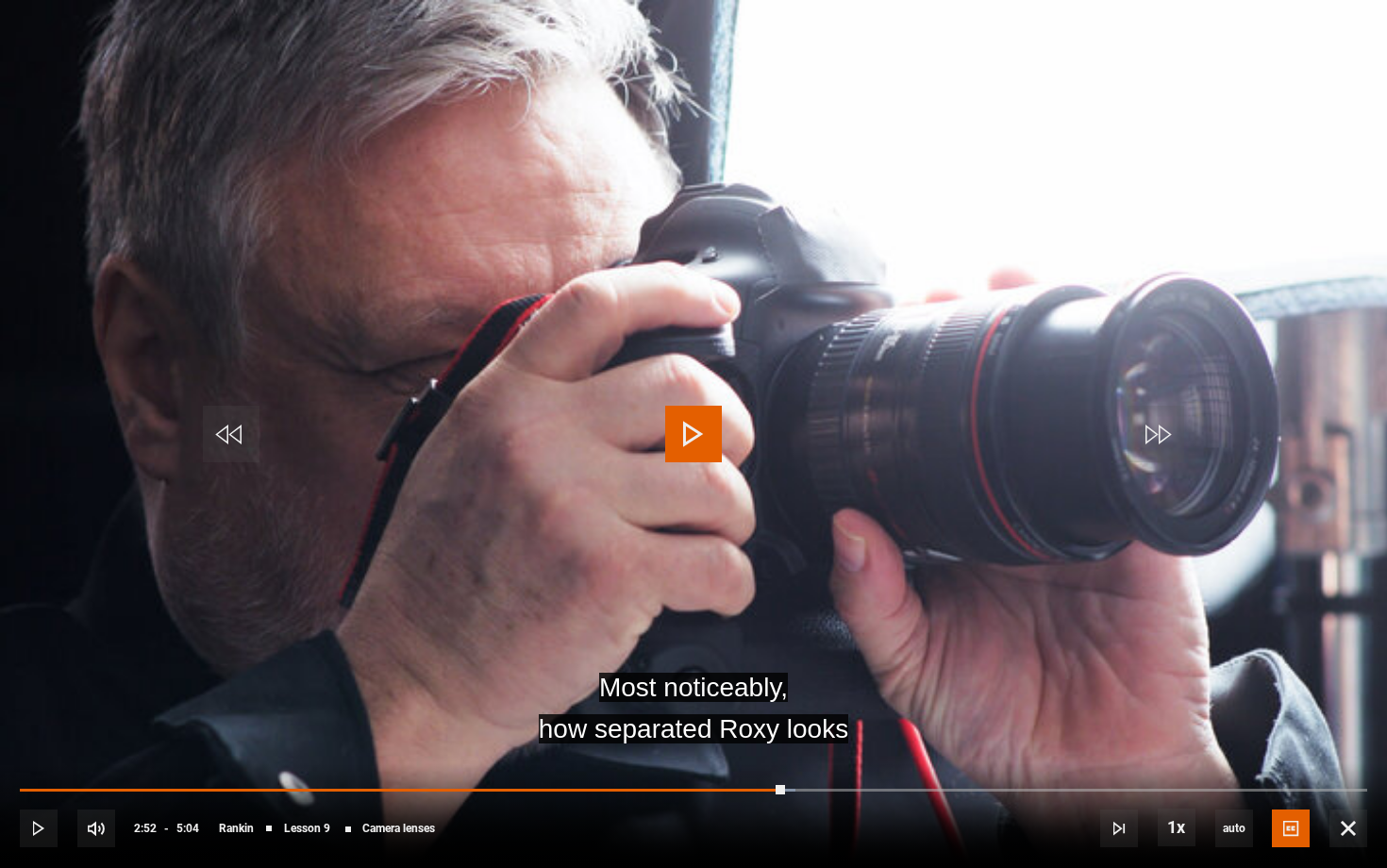 click at bounding box center (694, 434) 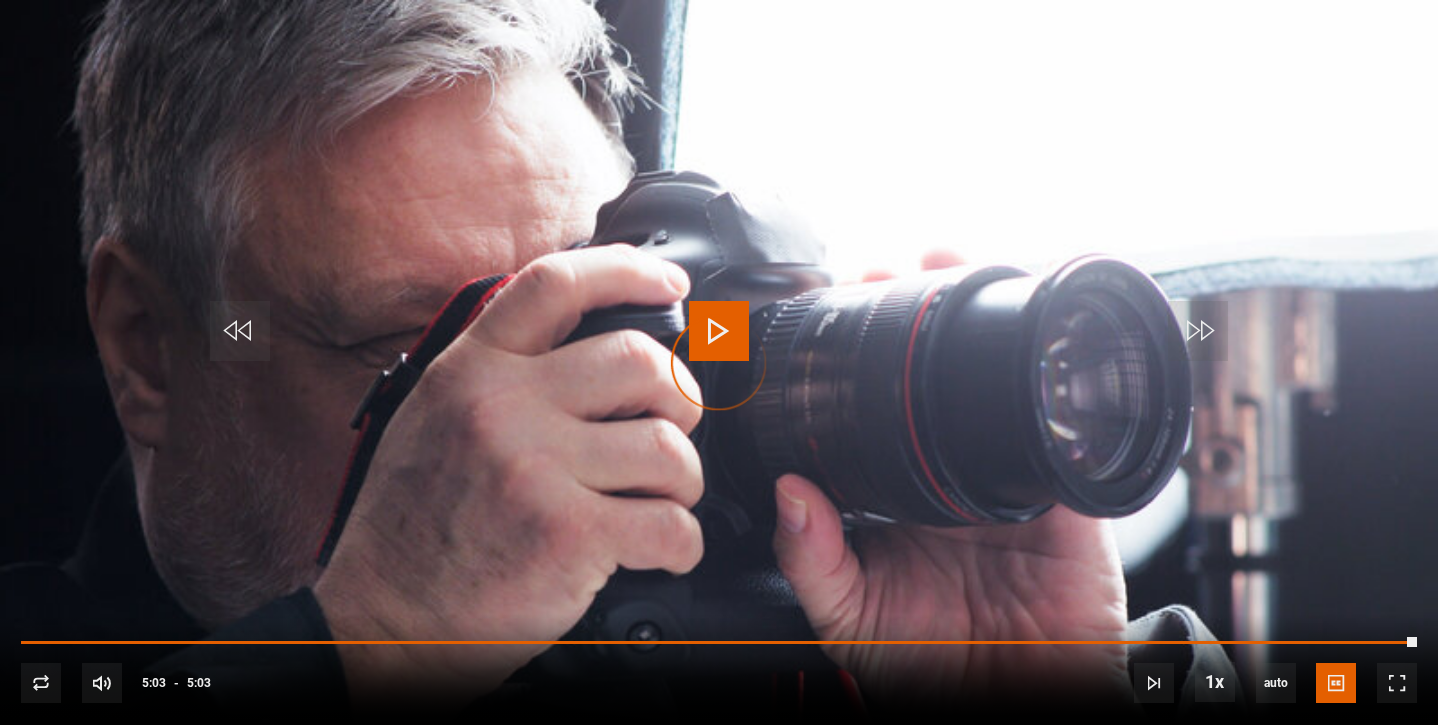 scroll, scrollTop: 2145, scrollLeft: 0, axis: vertical 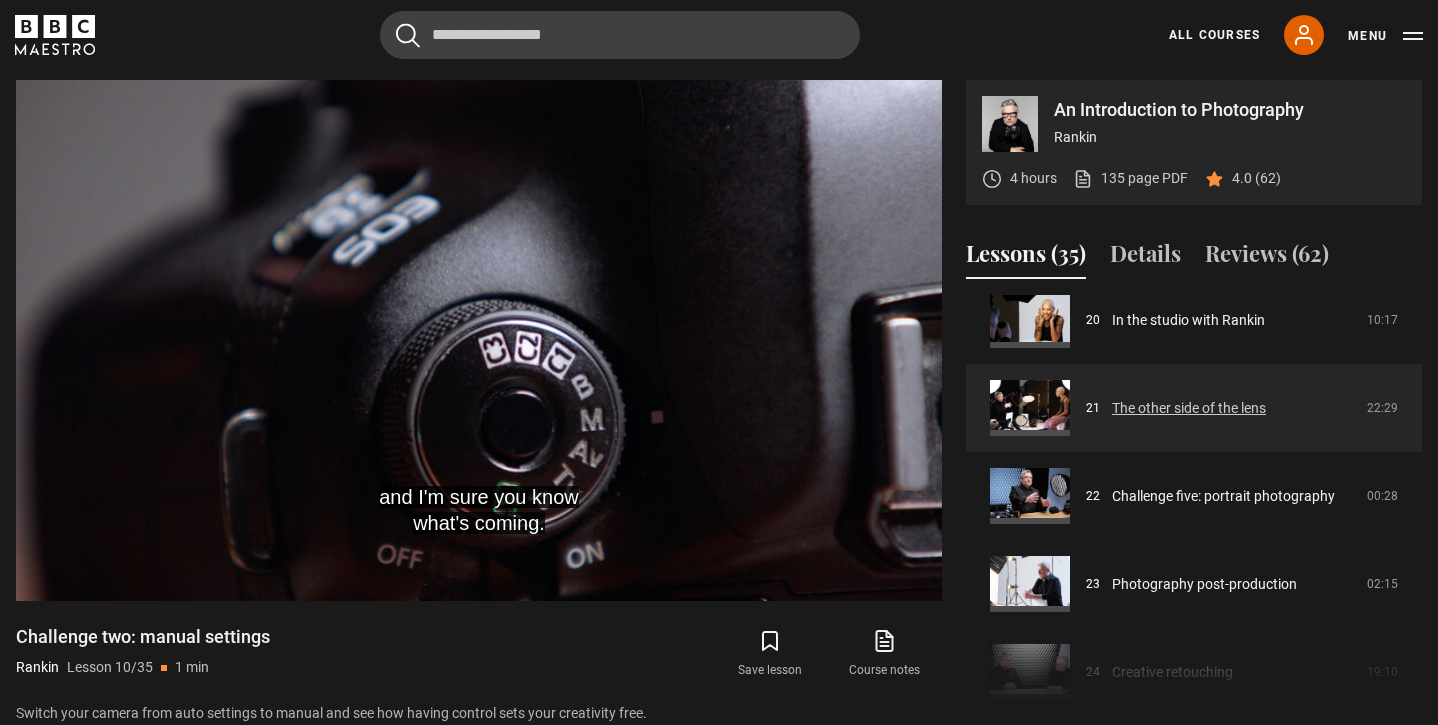 click on "The other side of the lens" at bounding box center [1189, 408] 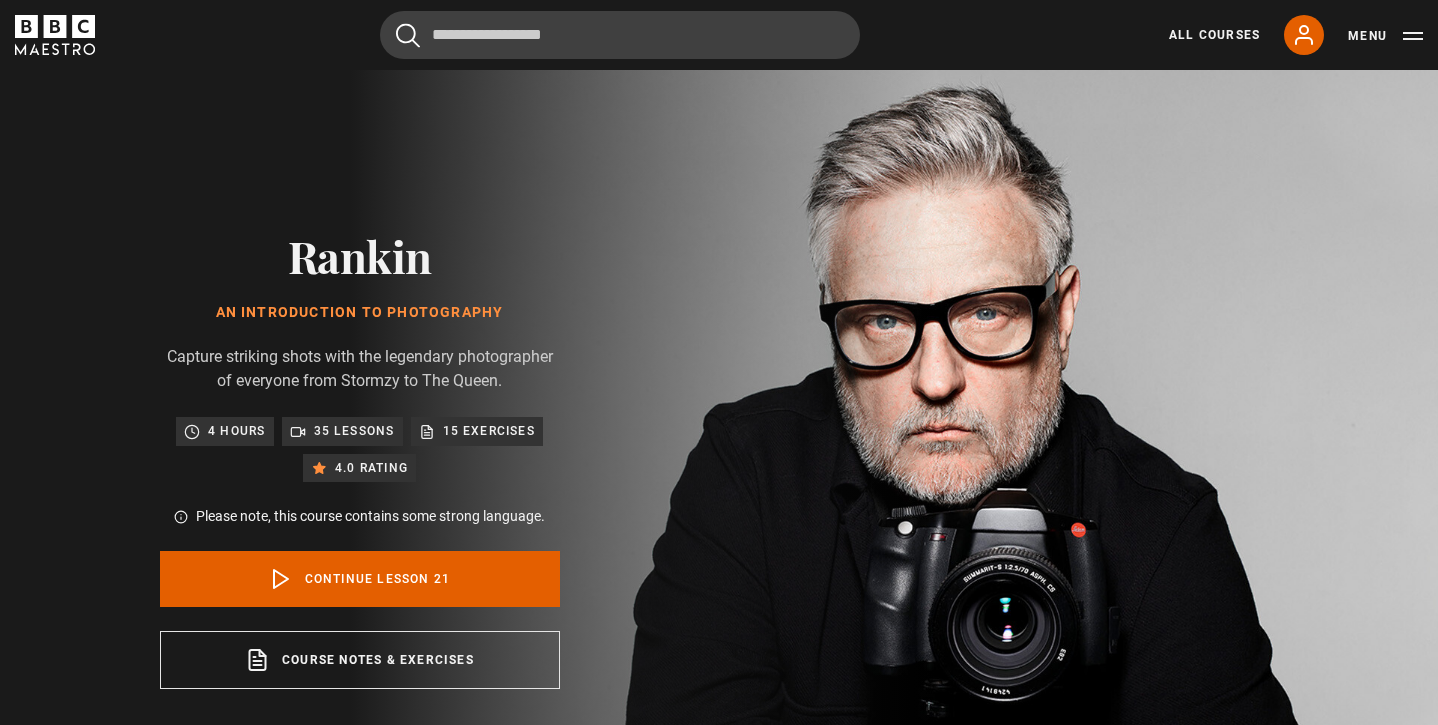scroll, scrollTop: 849, scrollLeft: 0, axis: vertical 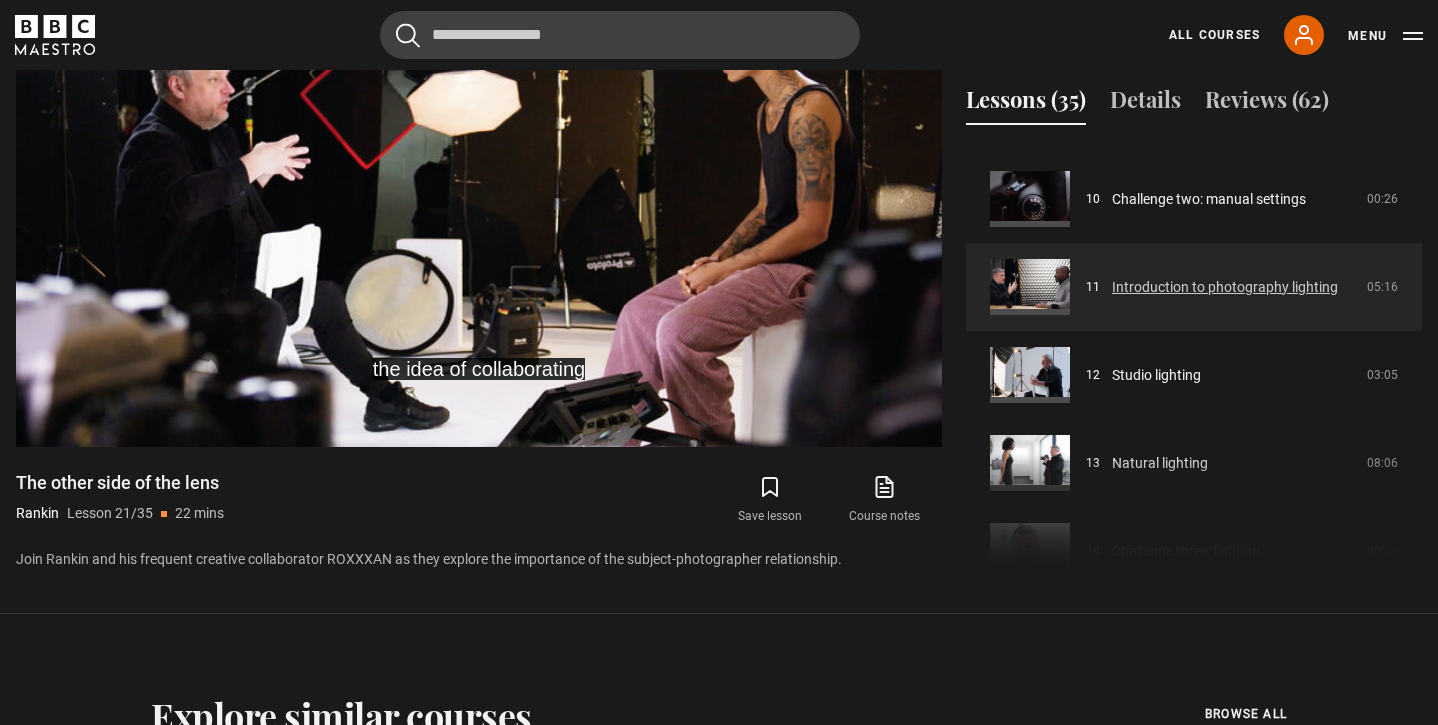 click on "Introduction to photography lighting" at bounding box center [1225, 287] 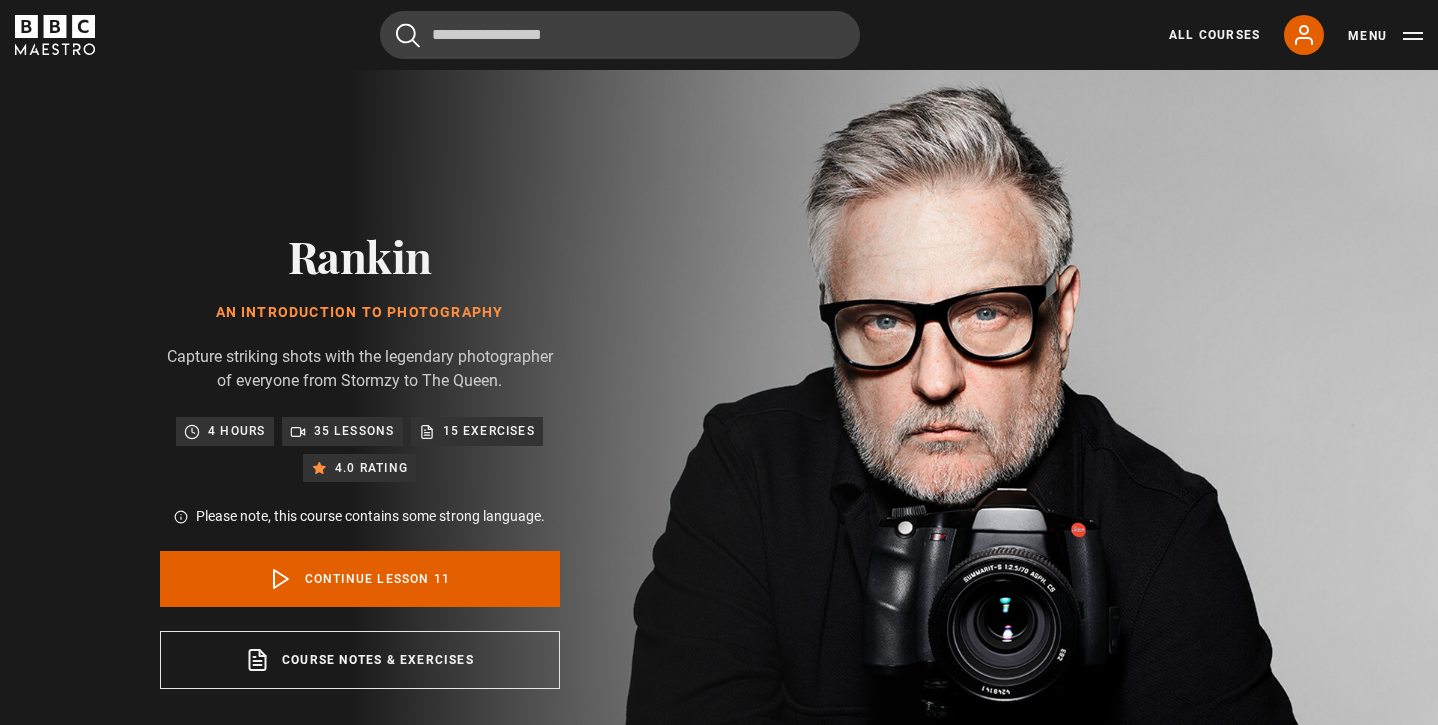 scroll, scrollTop: 849, scrollLeft: 0, axis: vertical 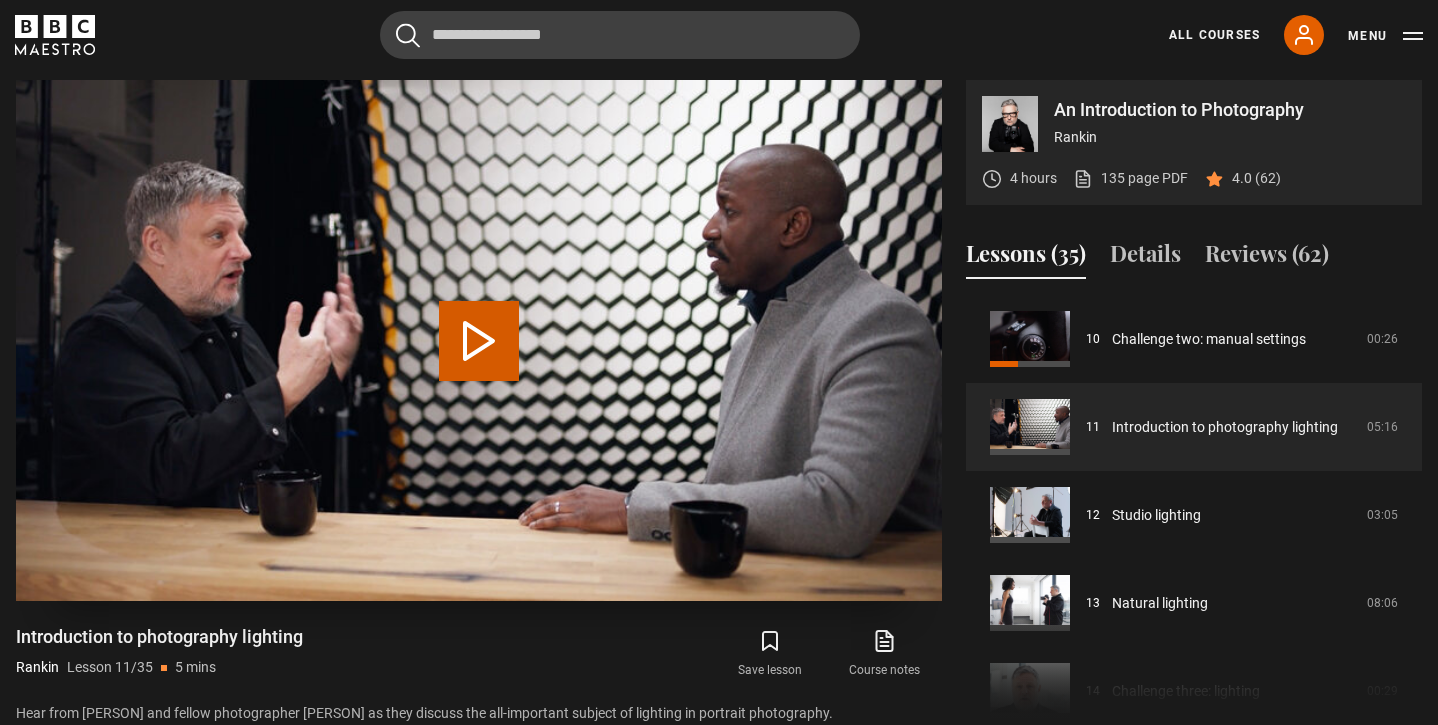 click on "Play Lesson Introduction to photography lighting" at bounding box center [479, 341] 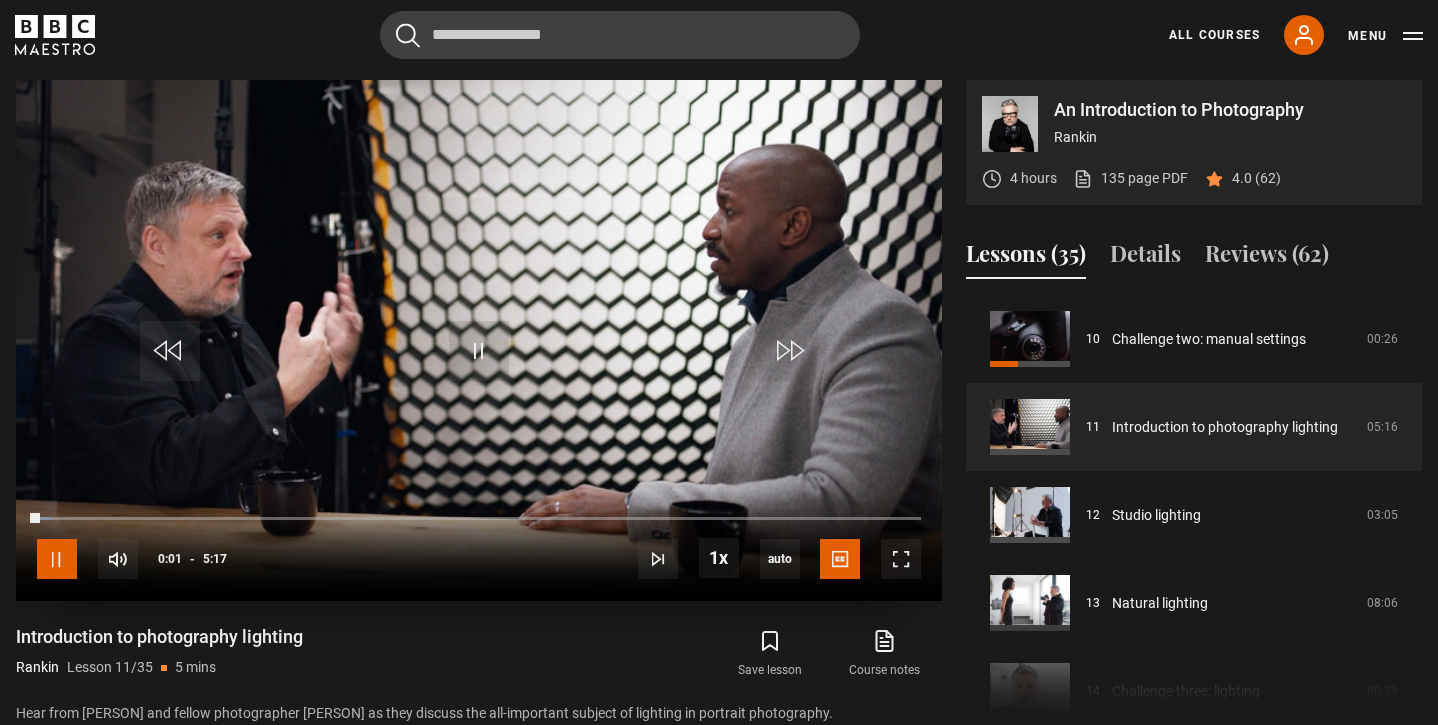 click at bounding box center (57, 559) 